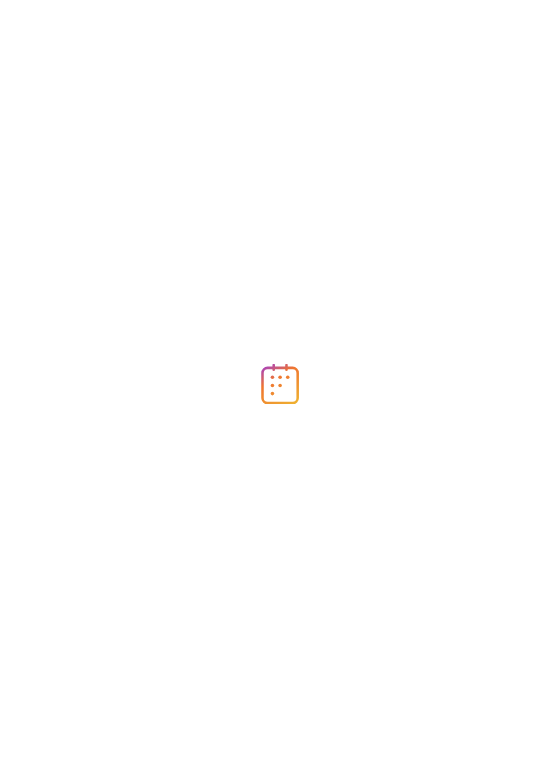 scroll, scrollTop: 0, scrollLeft: 0, axis: both 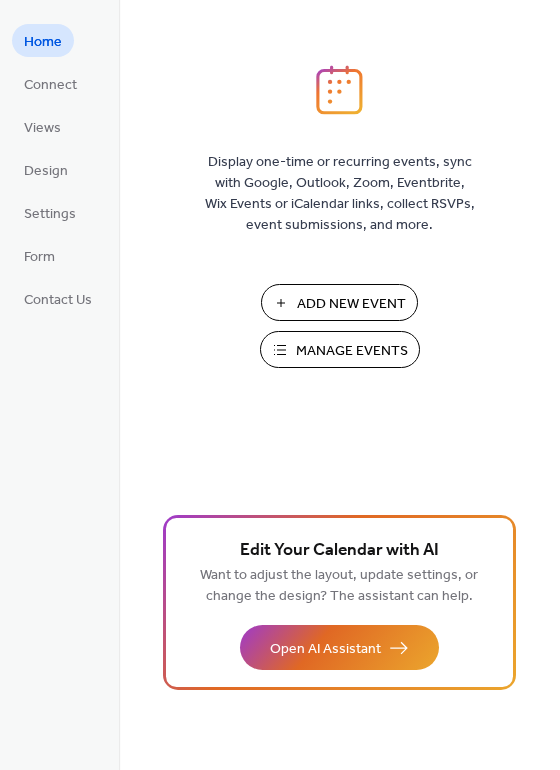 click on "Manage Events" at bounding box center [352, 351] 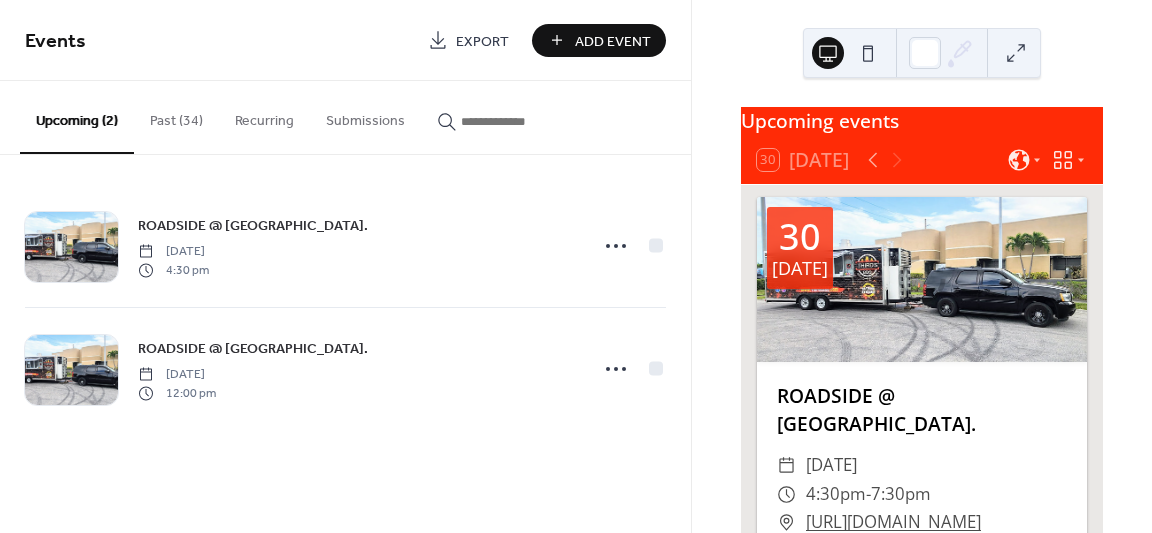 scroll, scrollTop: 0, scrollLeft: 0, axis: both 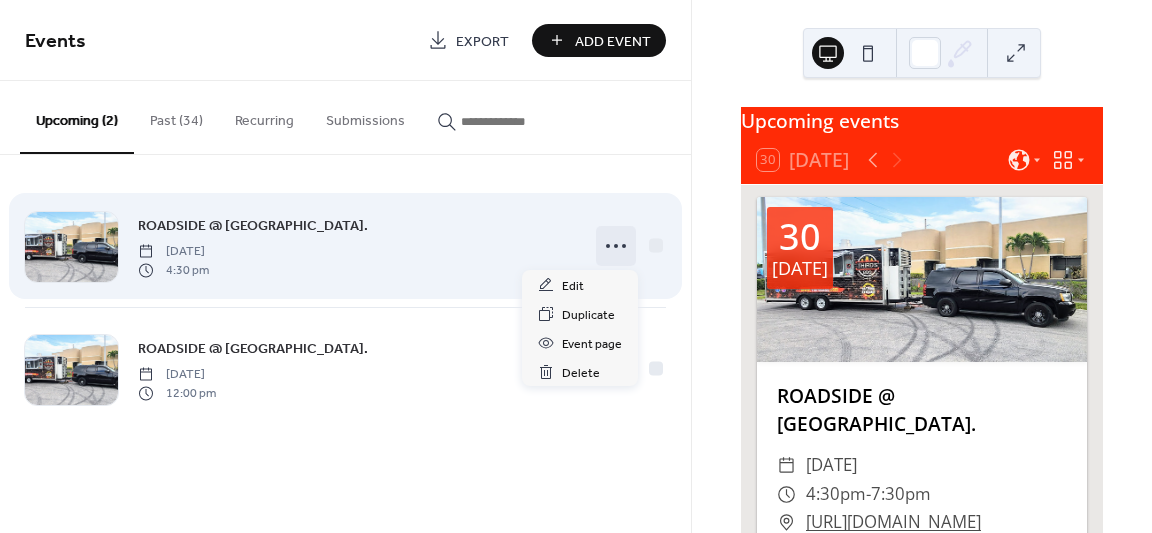 click 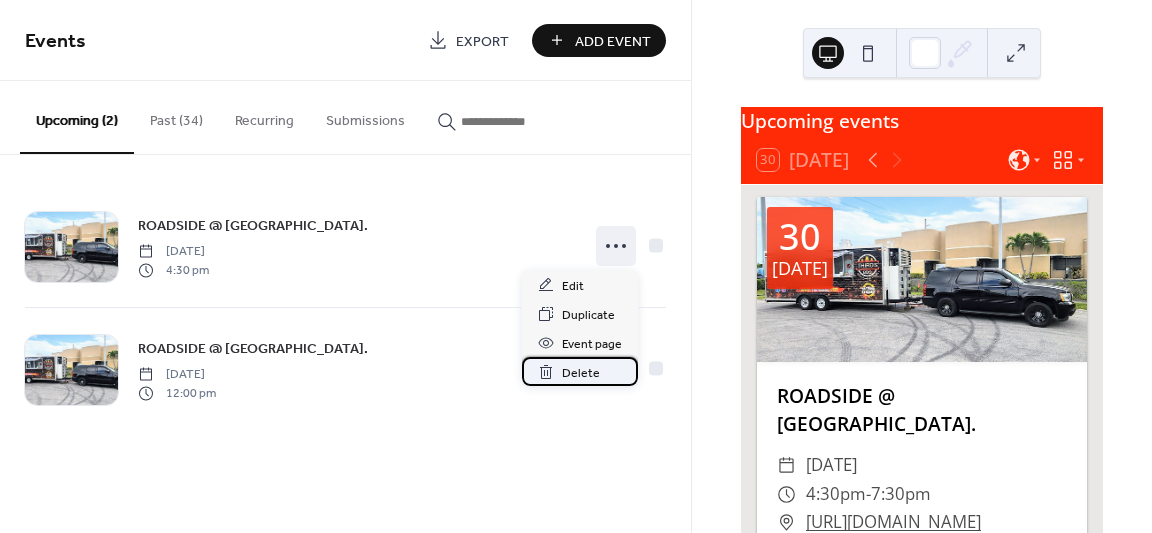 click on "Delete" at bounding box center [581, 373] 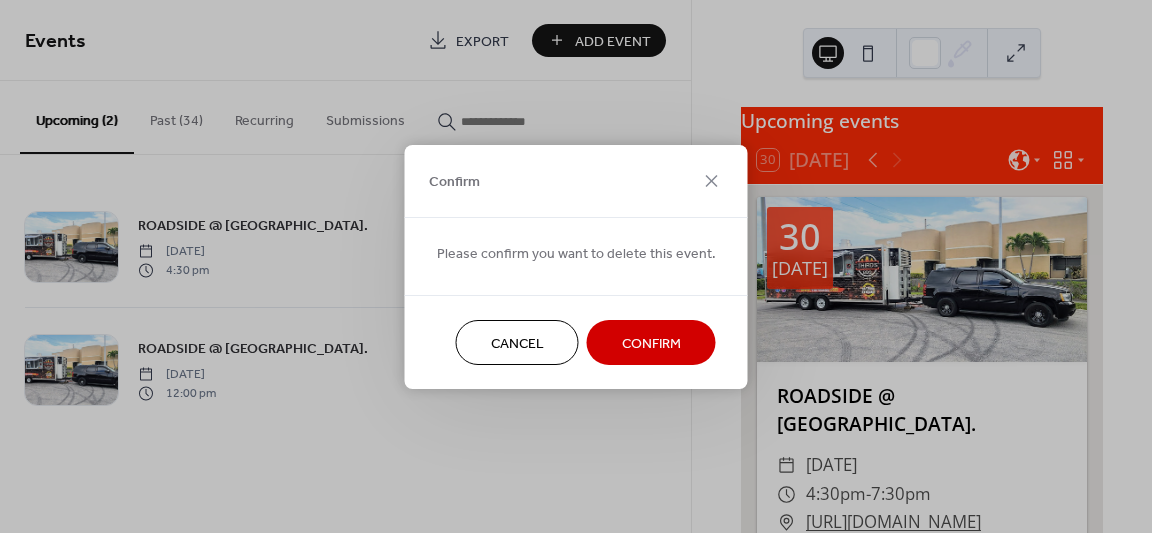 click on "Confirm" at bounding box center (651, 343) 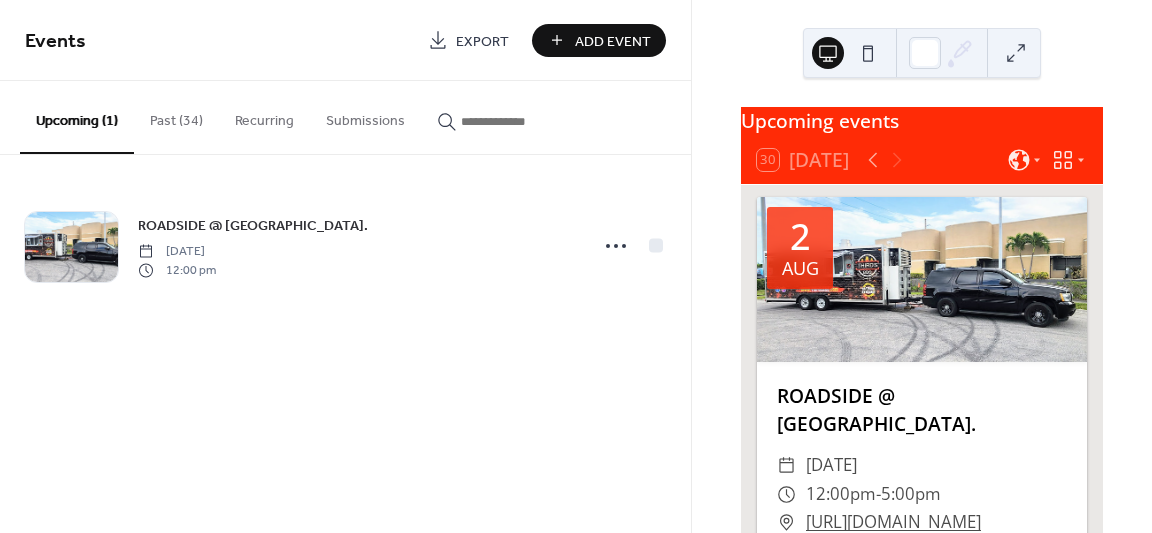 click on "Past (34)" at bounding box center [176, 116] 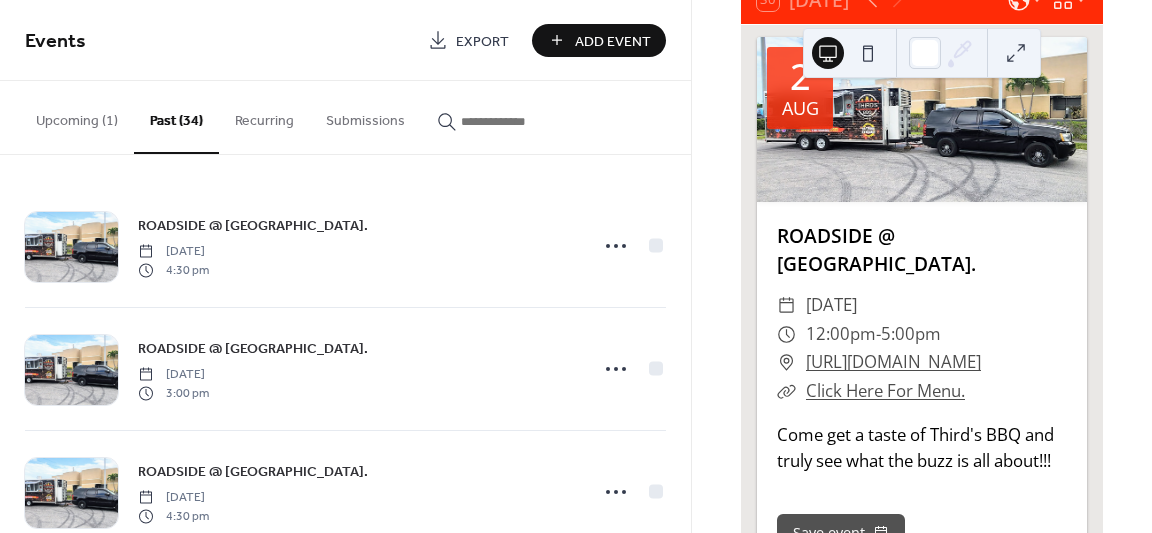 scroll, scrollTop: 215, scrollLeft: 0, axis: vertical 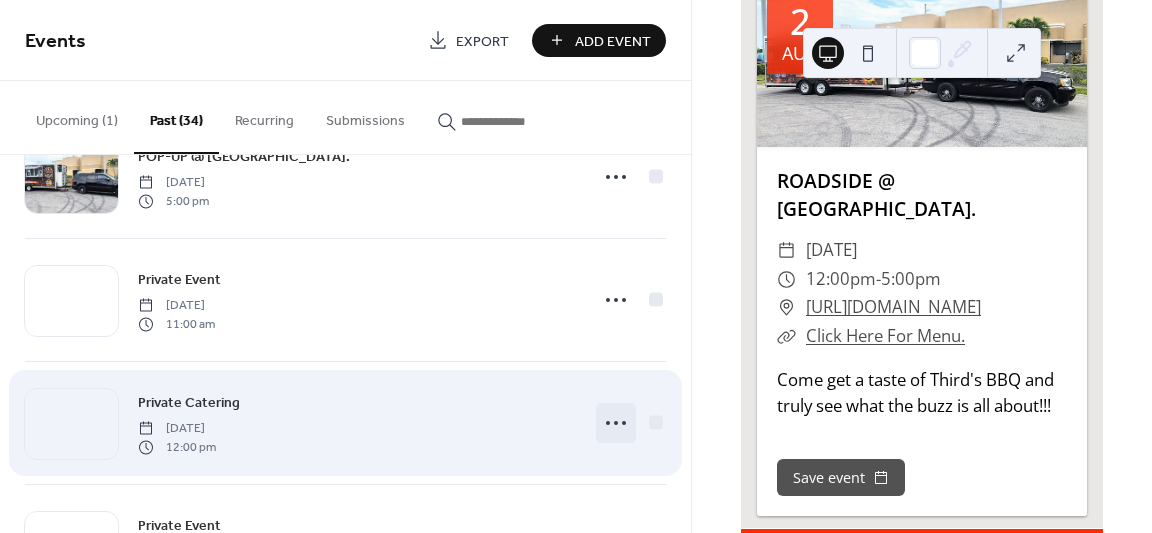 click 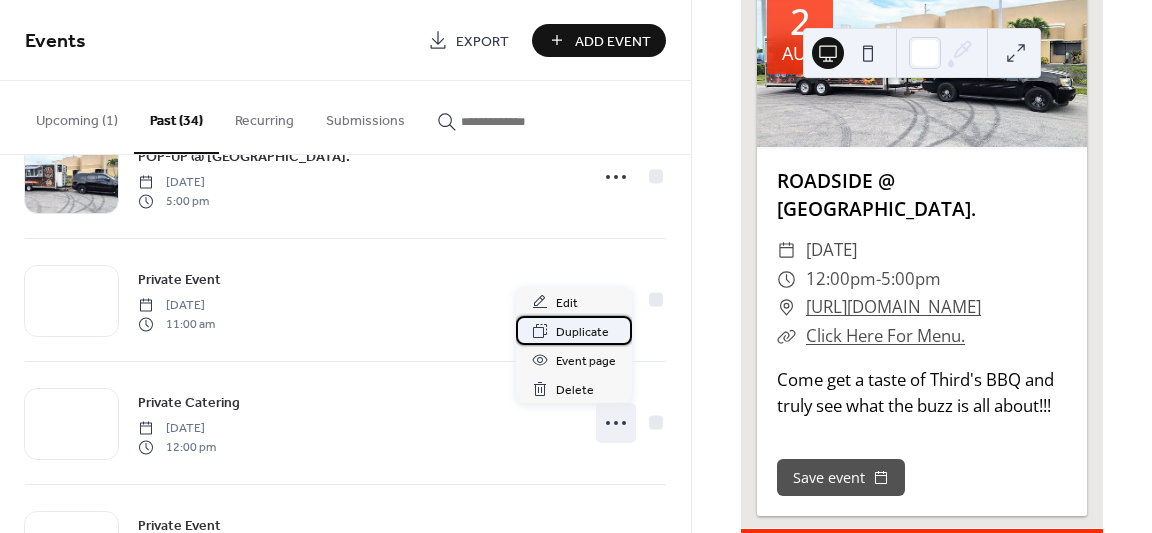 click on "Duplicate" at bounding box center (582, 332) 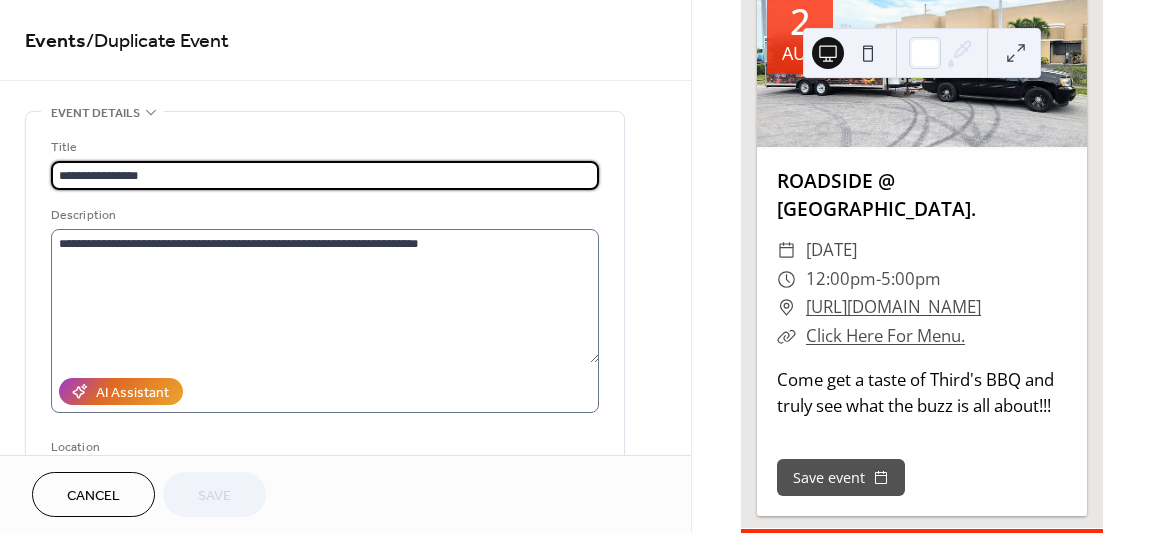 scroll, scrollTop: 156, scrollLeft: 0, axis: vertical 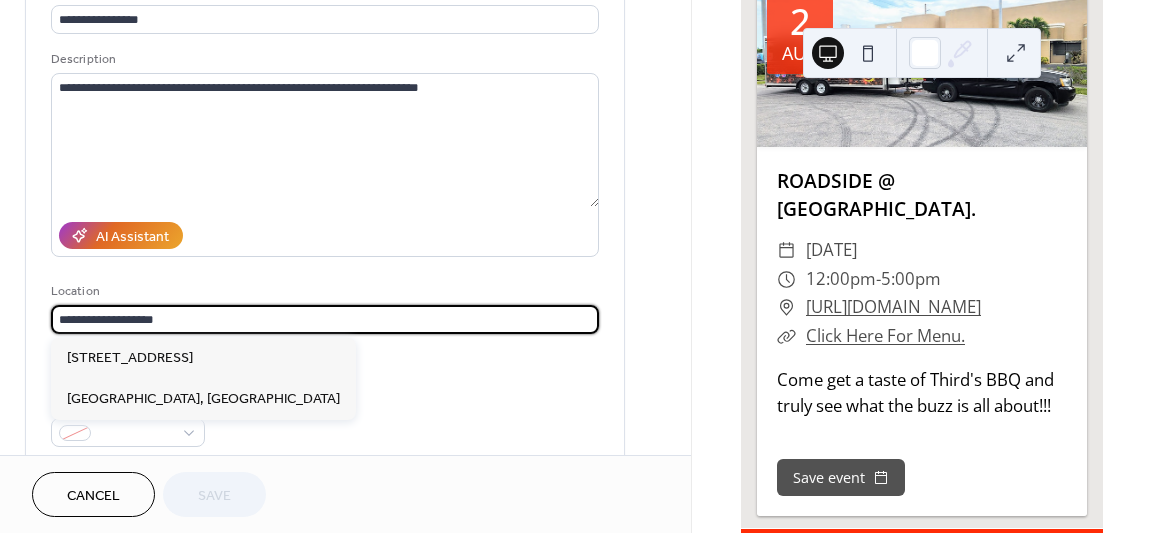 drag, startPoint x: 199, startPoint y: 314, endPoint x: 47, endPoint y: 297, distance: 152.94771 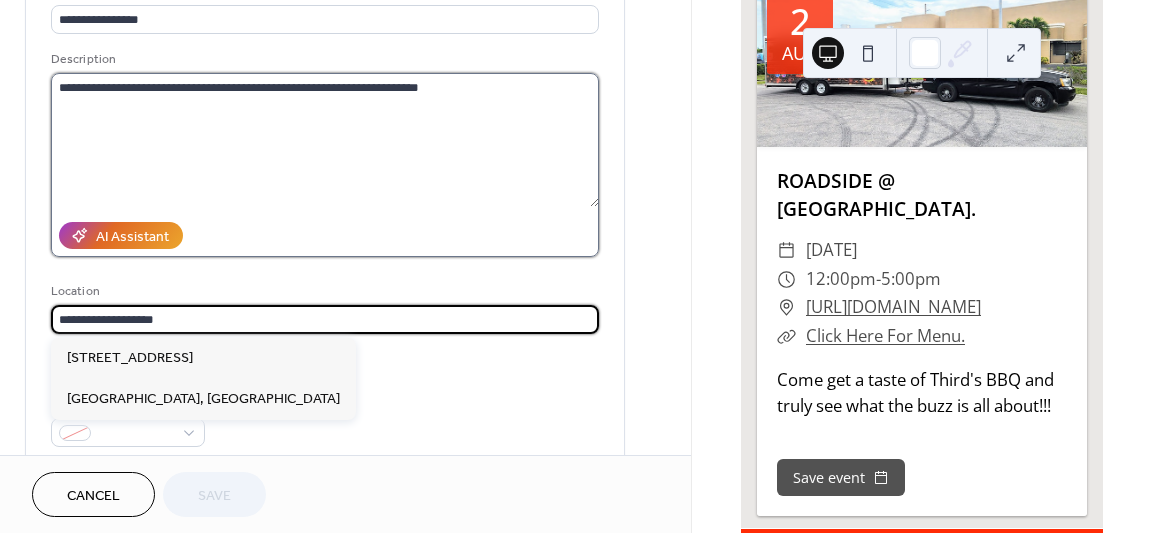 click on "**********" at bounding box center [325, 140] 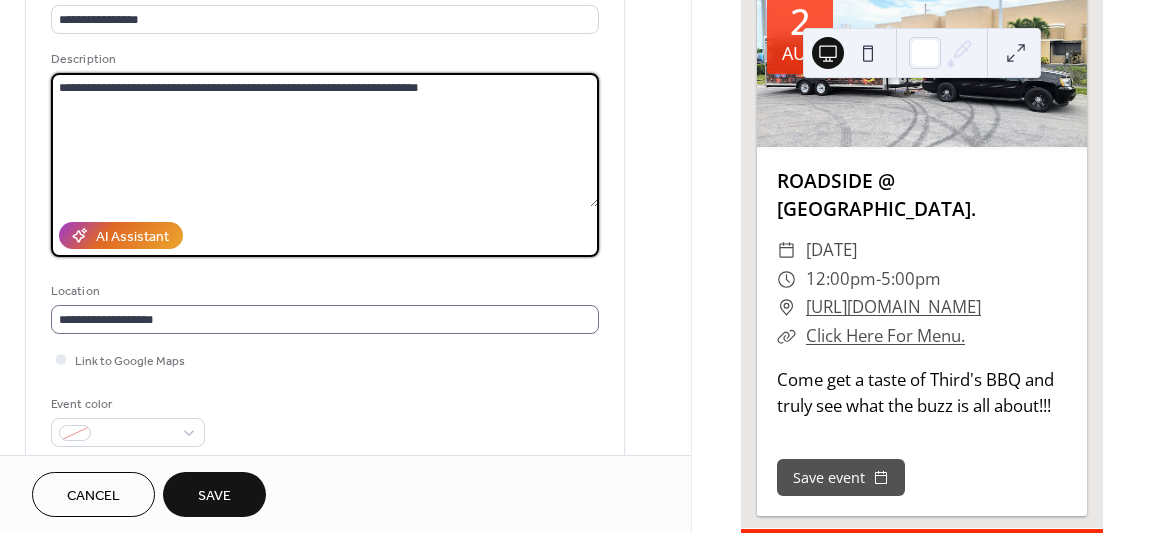 scroll, scrollTop: 1, scrollLeft: 0, axis: vertical 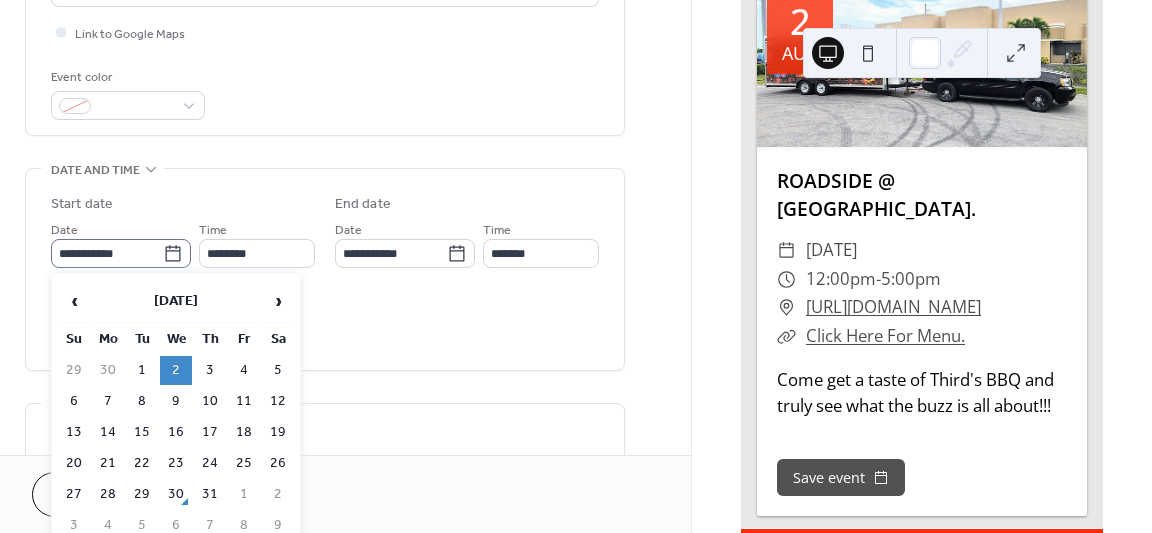 click 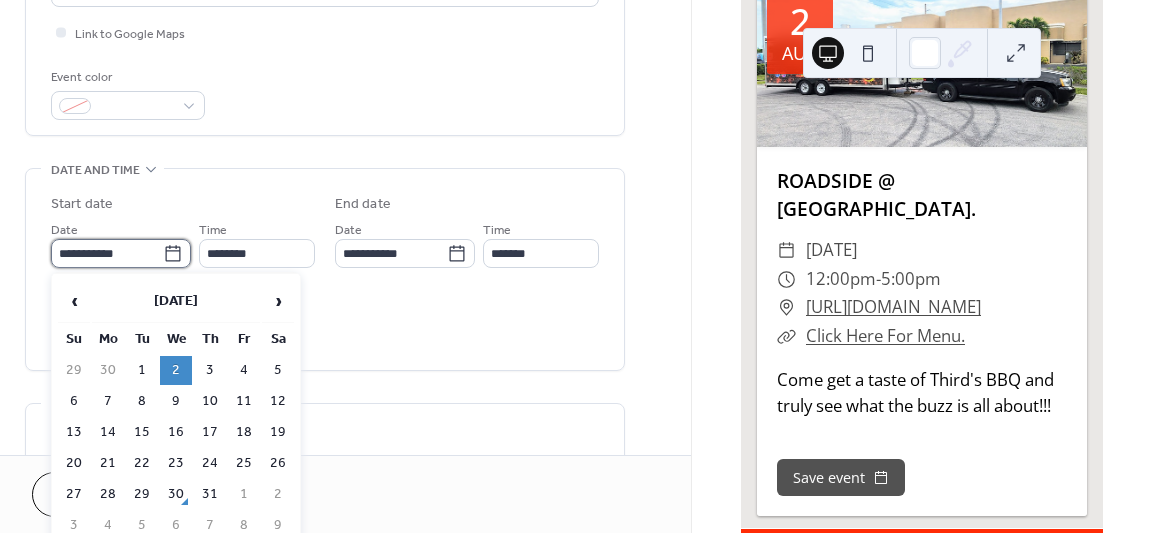click on "**********" at bounding box center [107, 253] 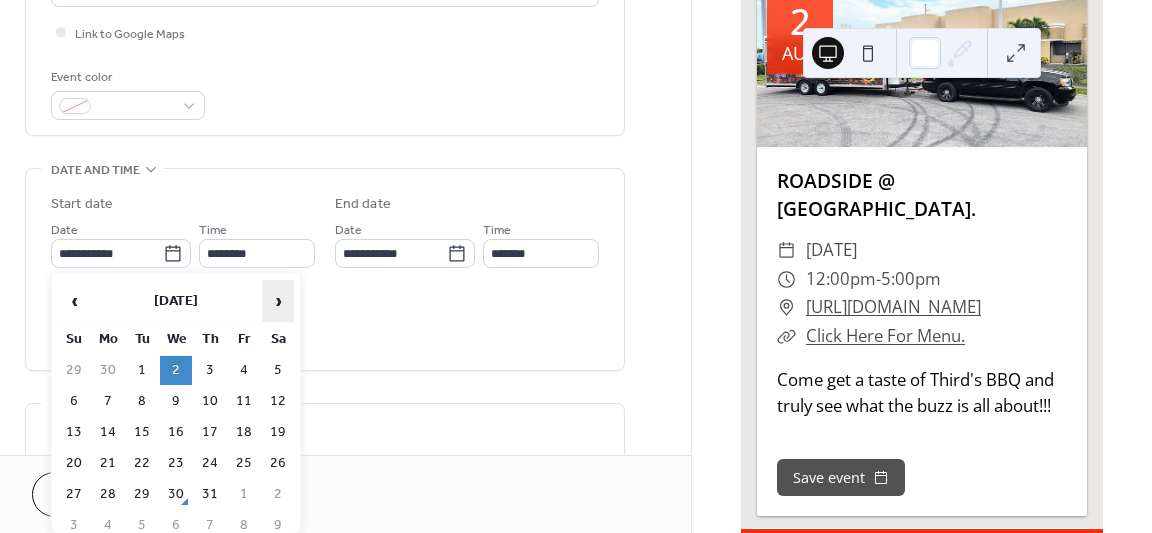 click on "›" at bounding box center [278, 301] 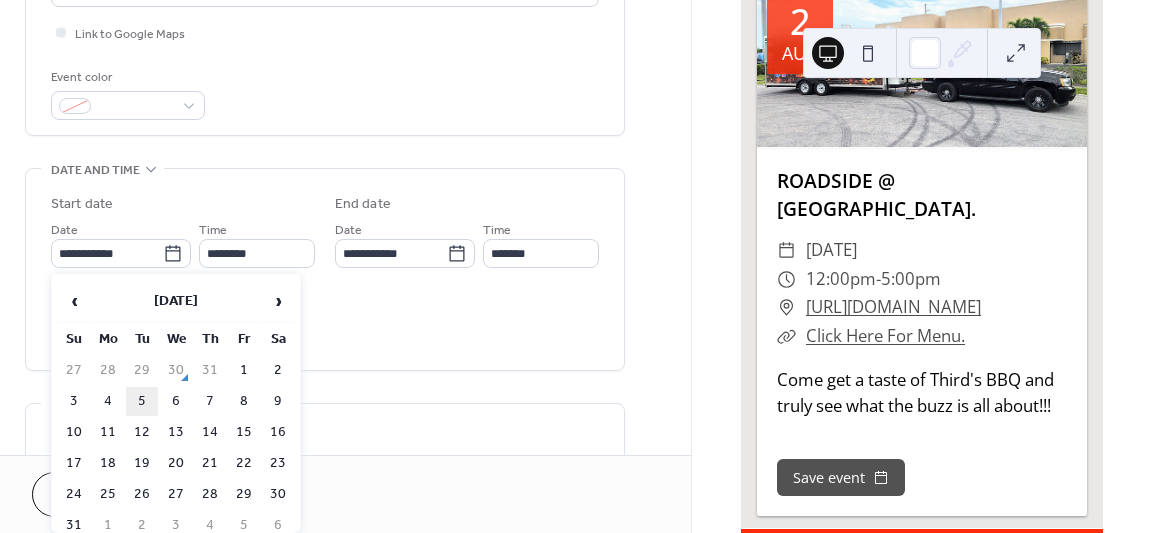 click on "5" at bounding box center [142, 401] 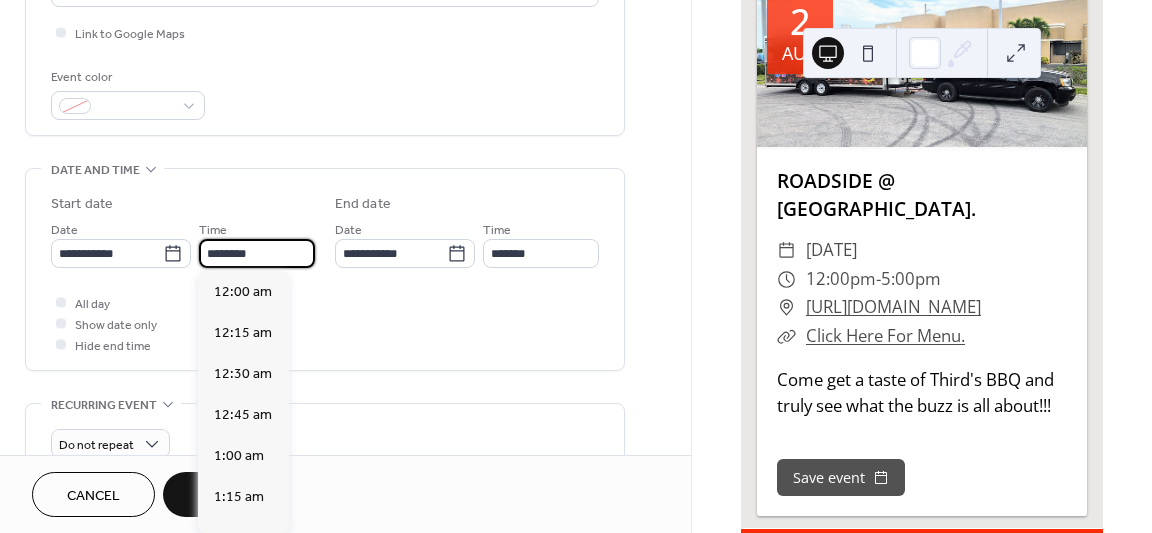 scroll, scrollTop: 1968, scrollLeft: 0, axis: vertical 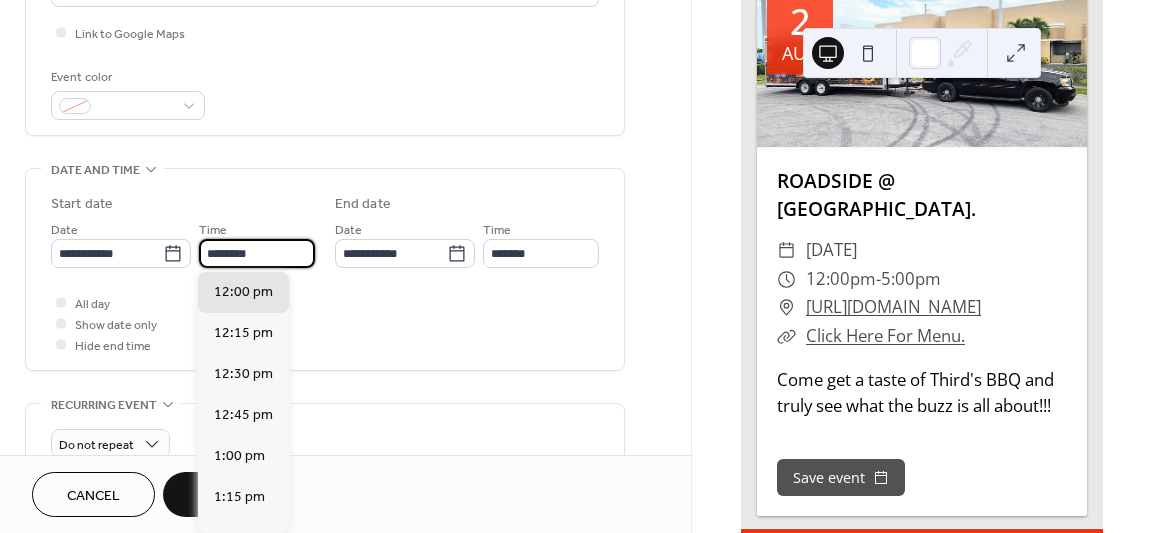 drag, startPoint x: 269, startPoint y: 257, endPoint x: 201, endPoint y: 251, distance: 68.26419 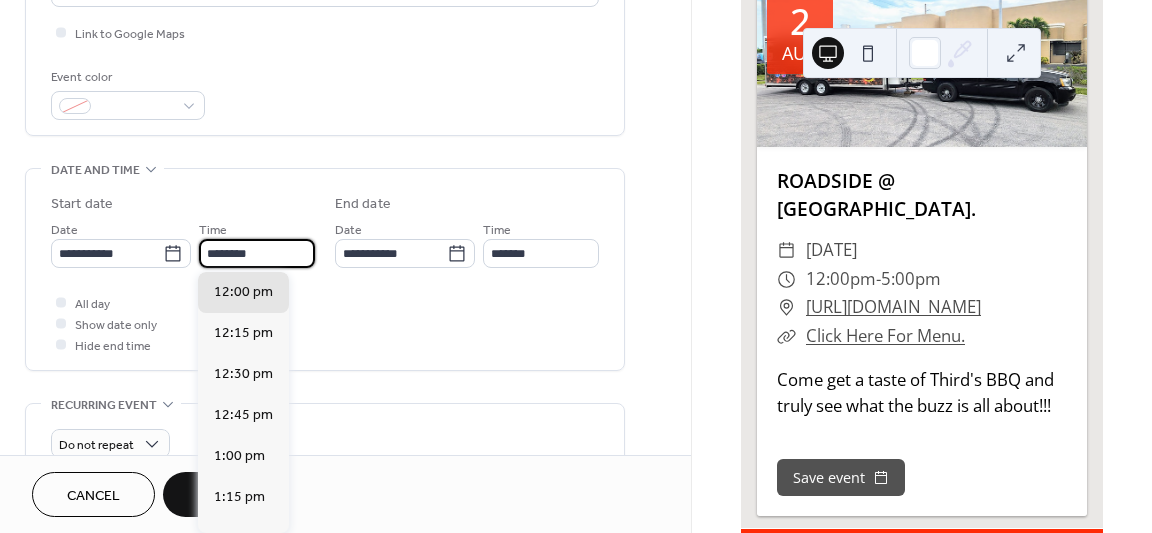 click on "********" at bounding box center (257, 253) 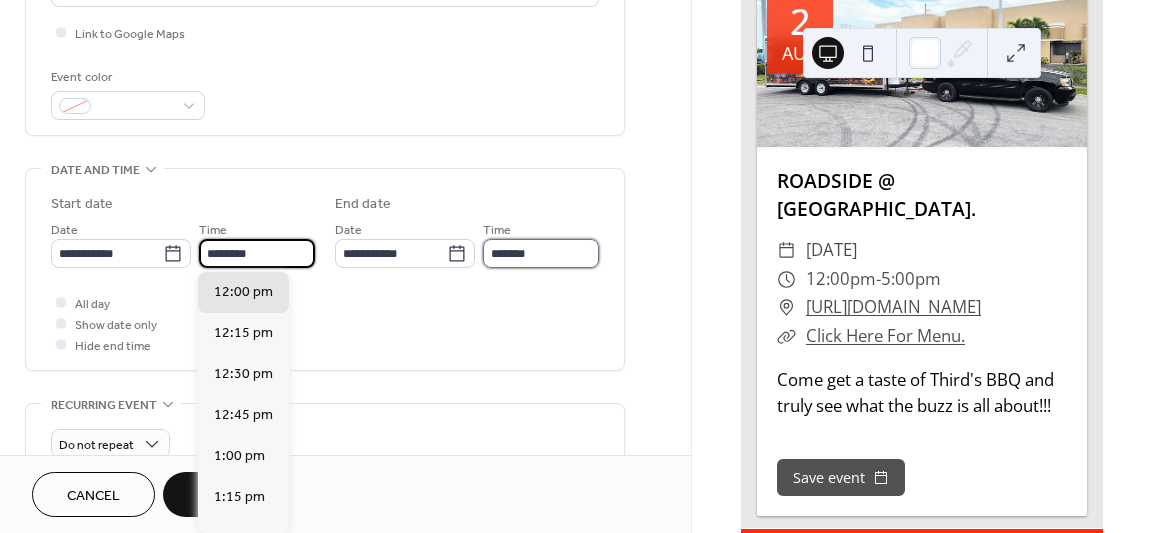 click on "*******" at bounding box center (541, 253) 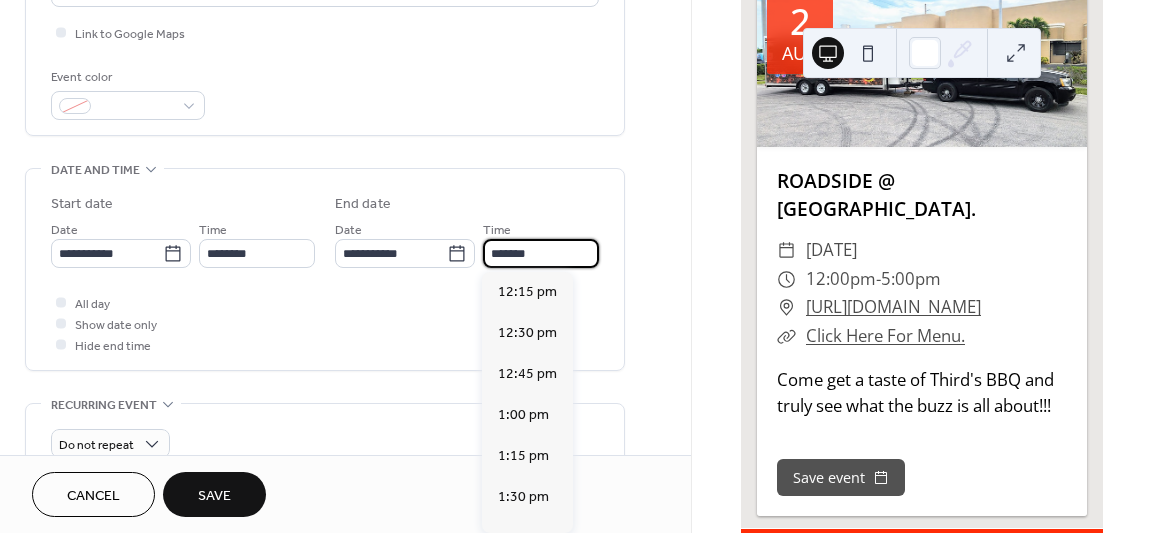 scroll, scrollTop: 451, scrollLeft: 0, axis: vertical 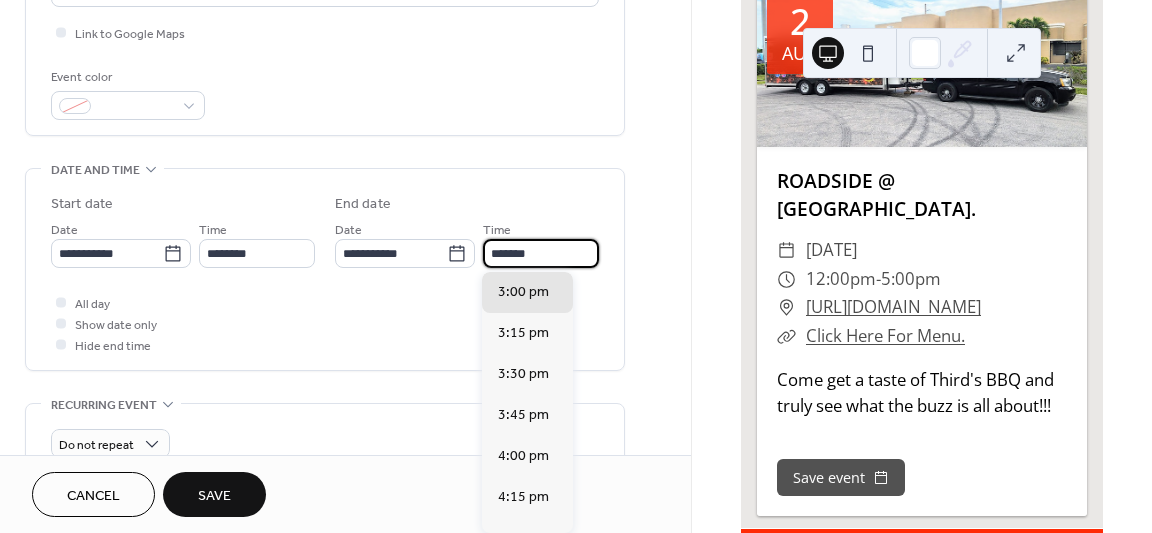click on "*******" at bounding box center (541, 253) 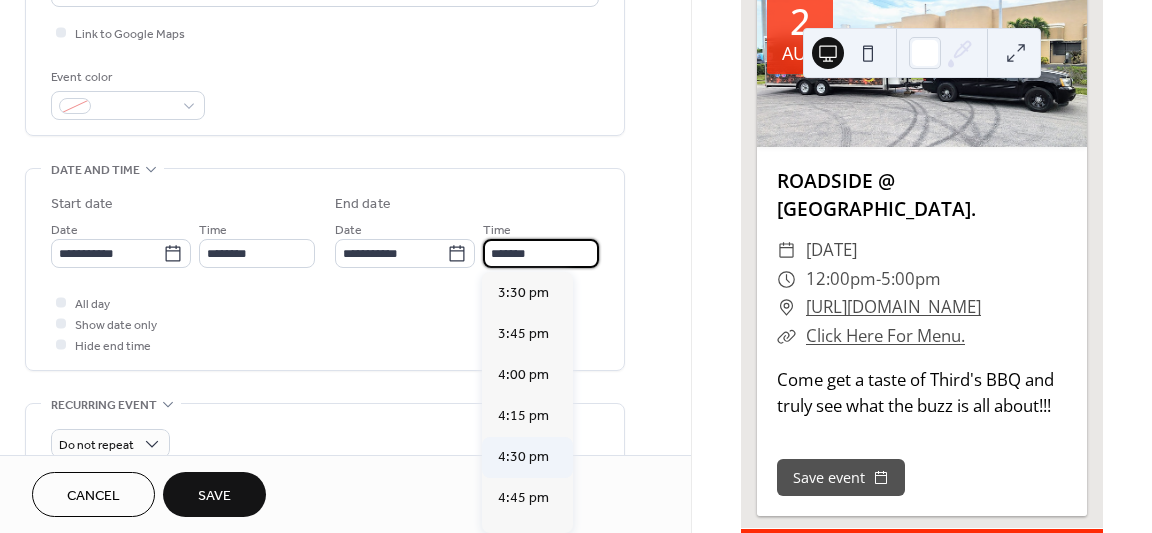 scroll, scrollTop: 596, scrollLeft: 0, axis: vertical 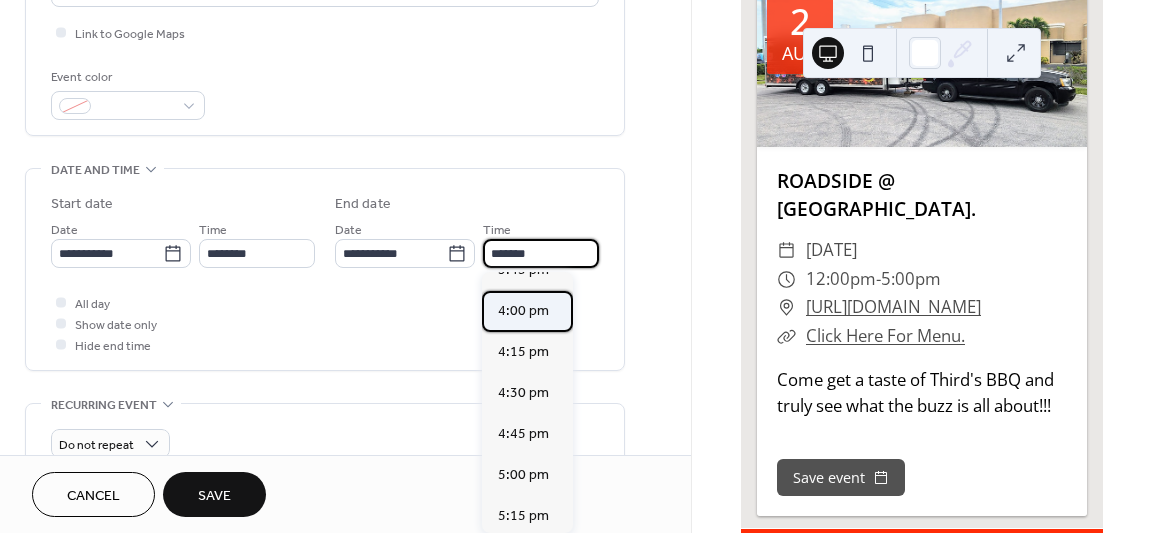 click on "4:00 pm" at bounding box center (523, 311) 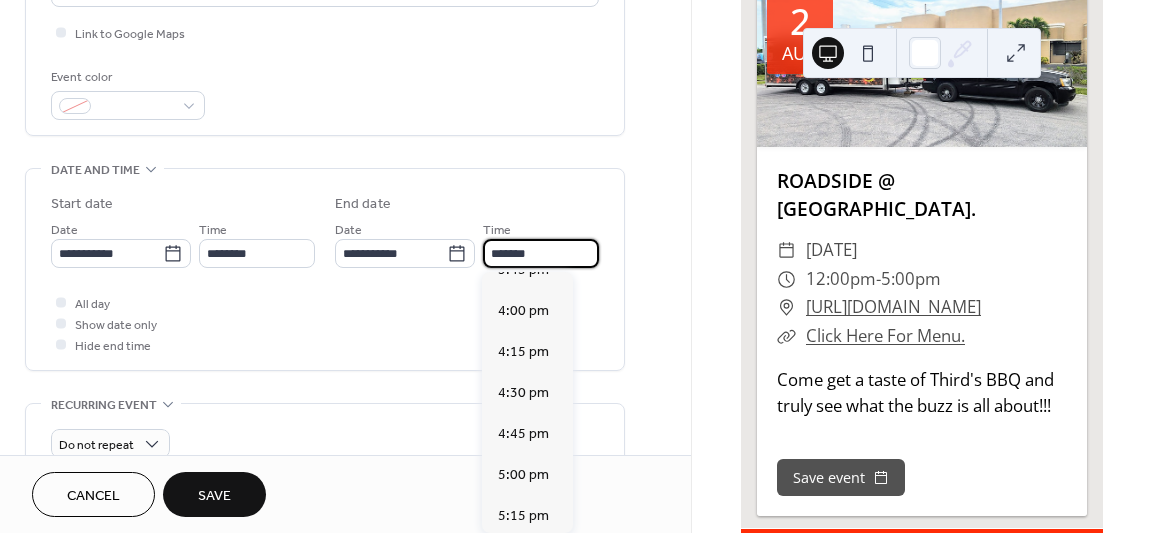 type on "*******" 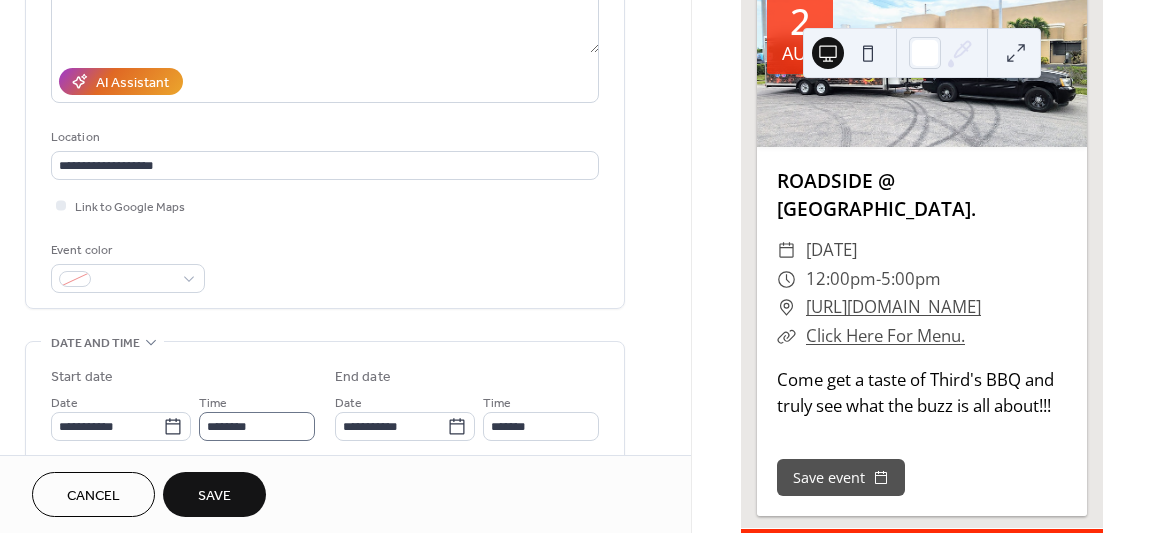 scroll, scrollTop: 309, scrollLeft: 0, axis: vertical 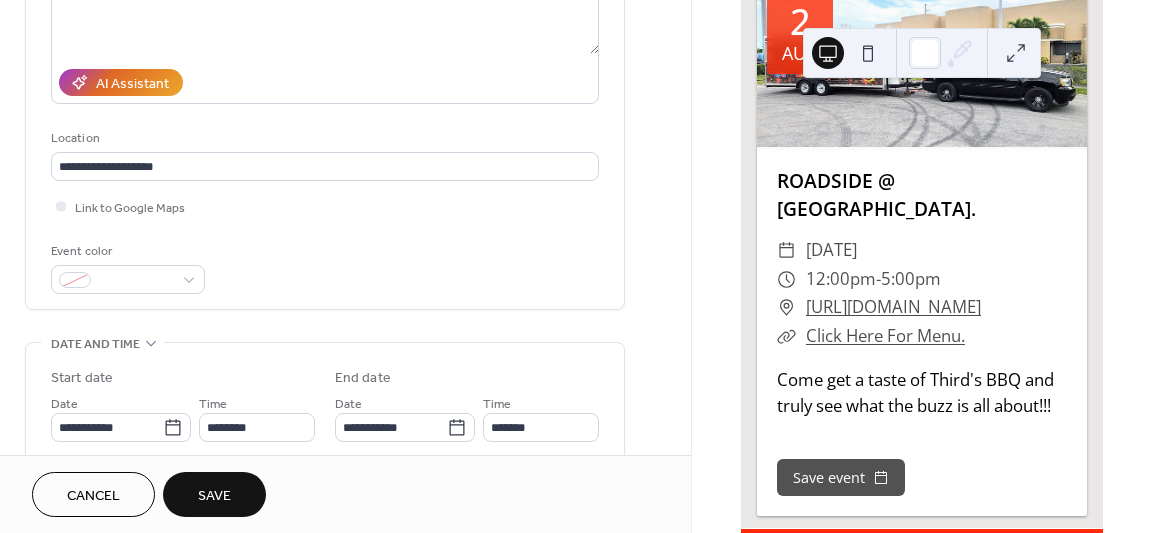 click on "Cancel" at bounding box center (93, 496) 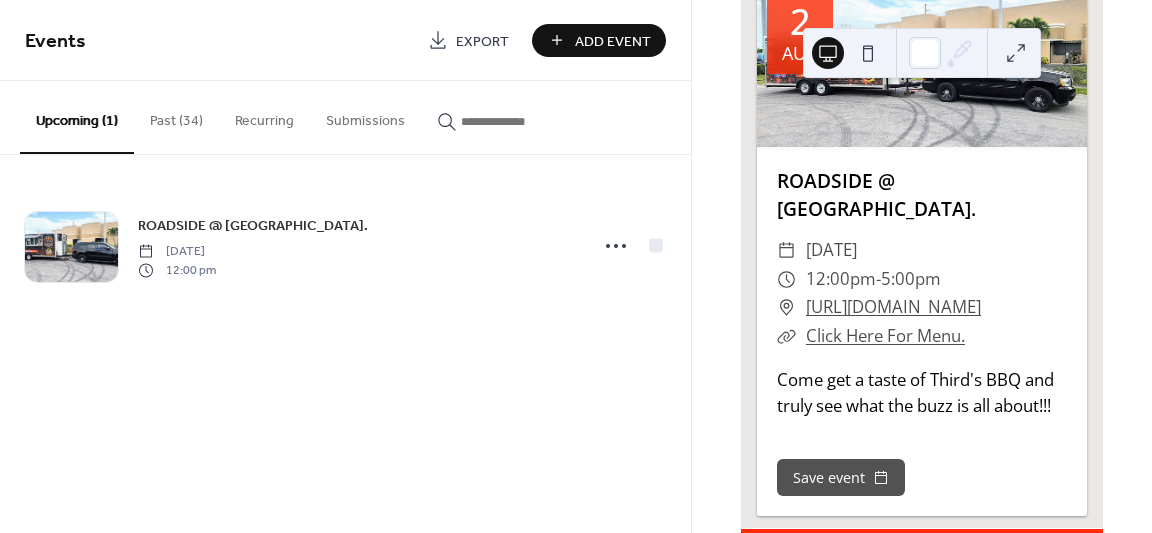 click on "Past (34)" at bounding box center [176, 116] 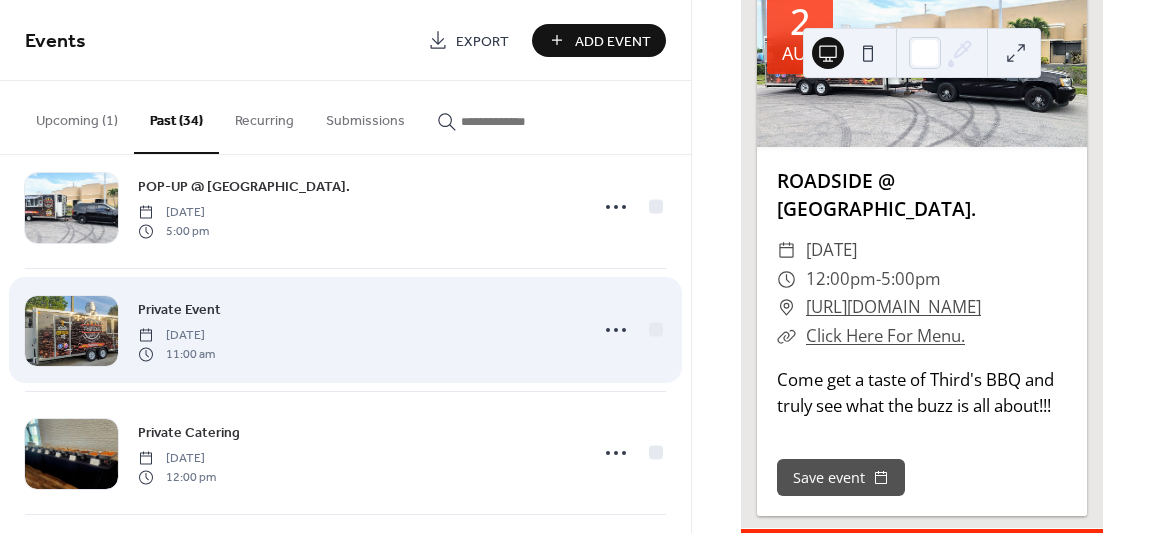scroll, scrollTop: 568, scrollLeft: 0, axis: vertical 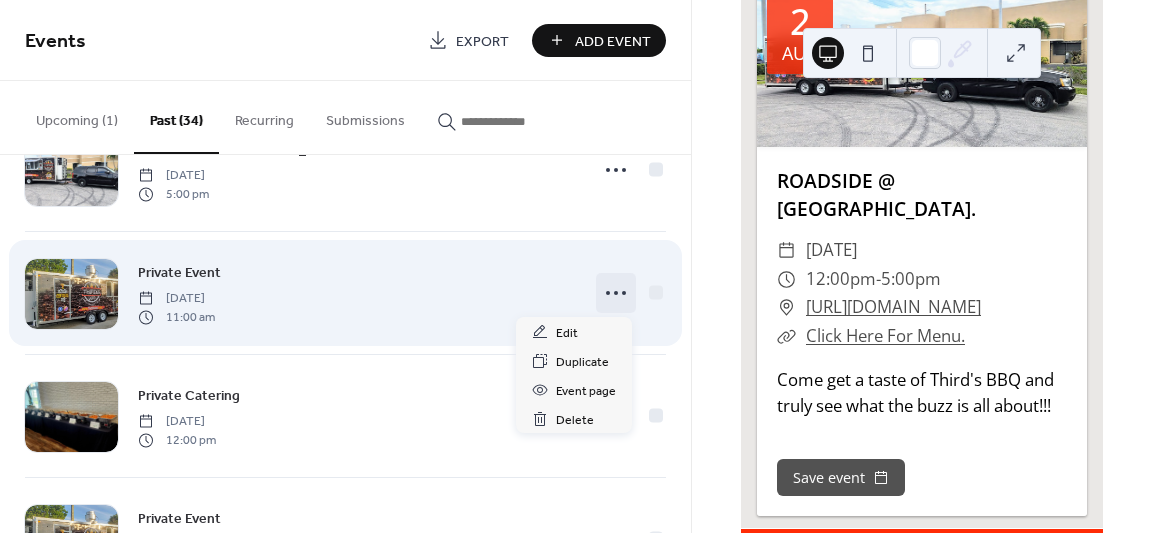 click 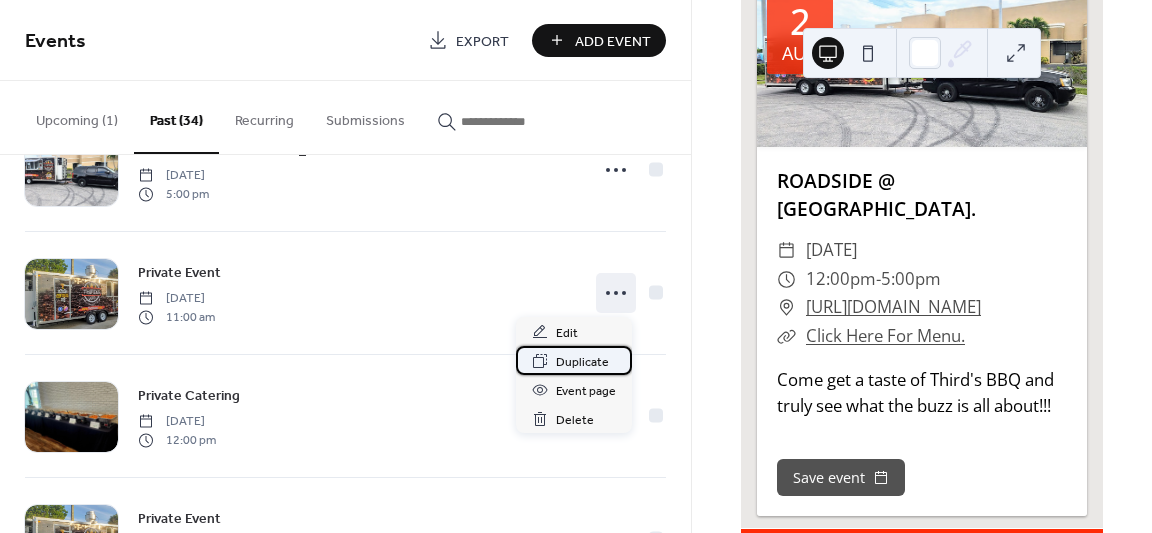 click on "Duplicate" at bounding box center [582, 362] 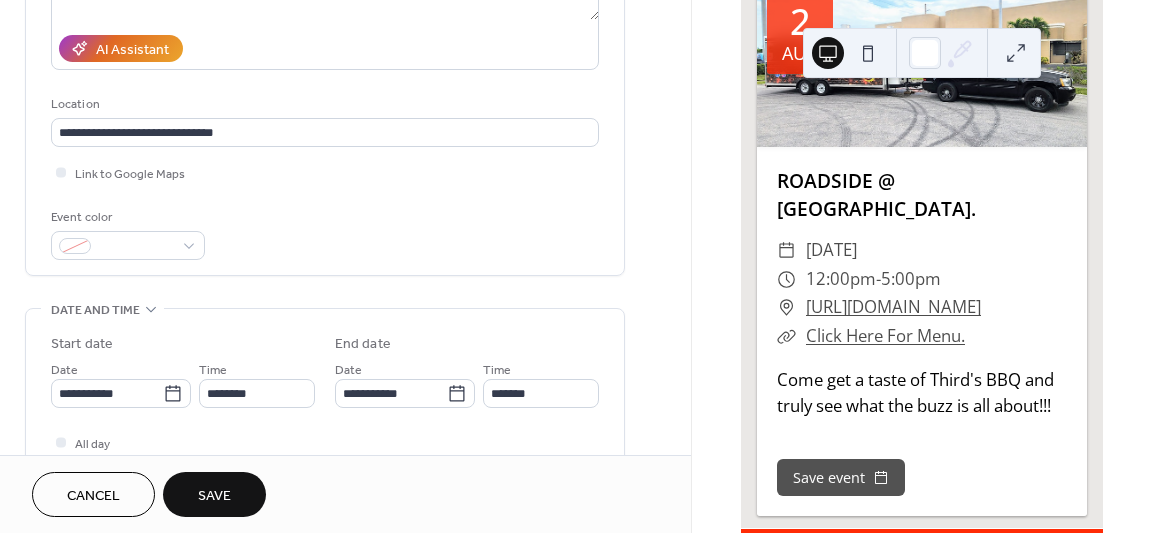 scroll, scrollTop: 382, scrollLeft: 0, axis: vertical 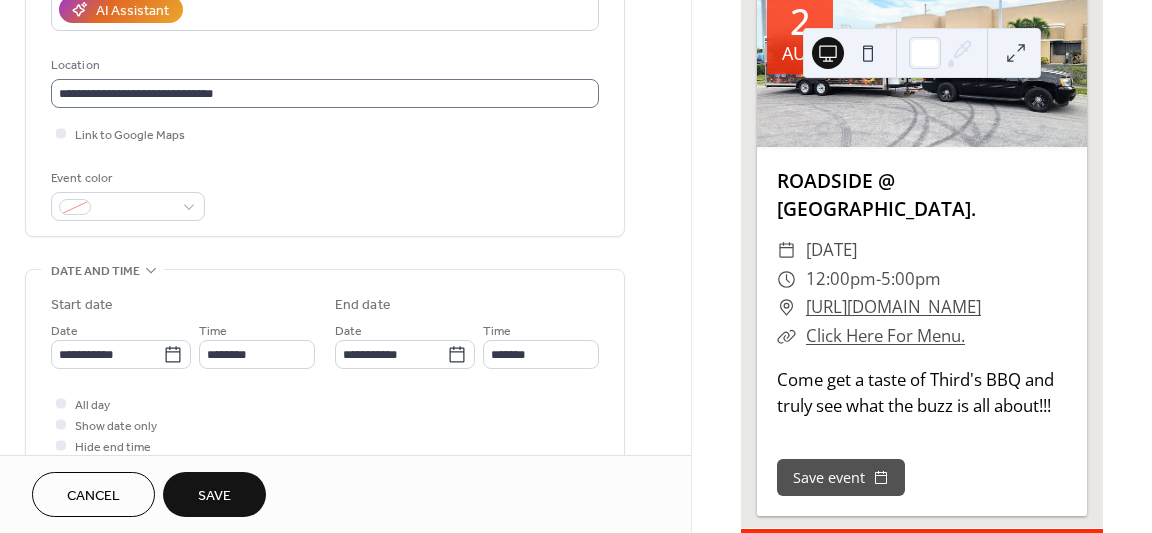 type on "**********" 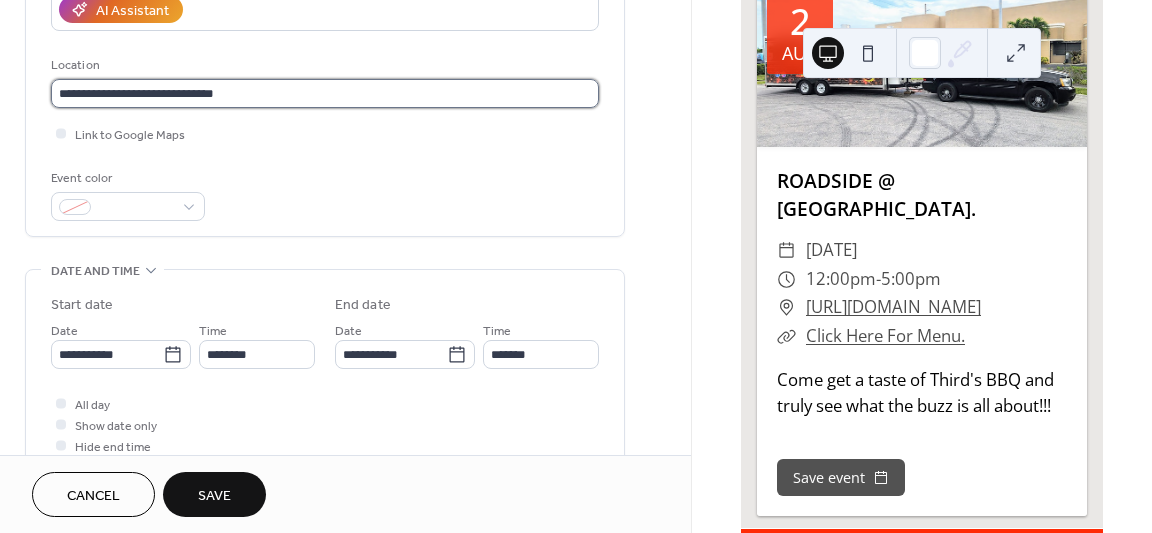 click on "**********" at bounding box center [325, 93] 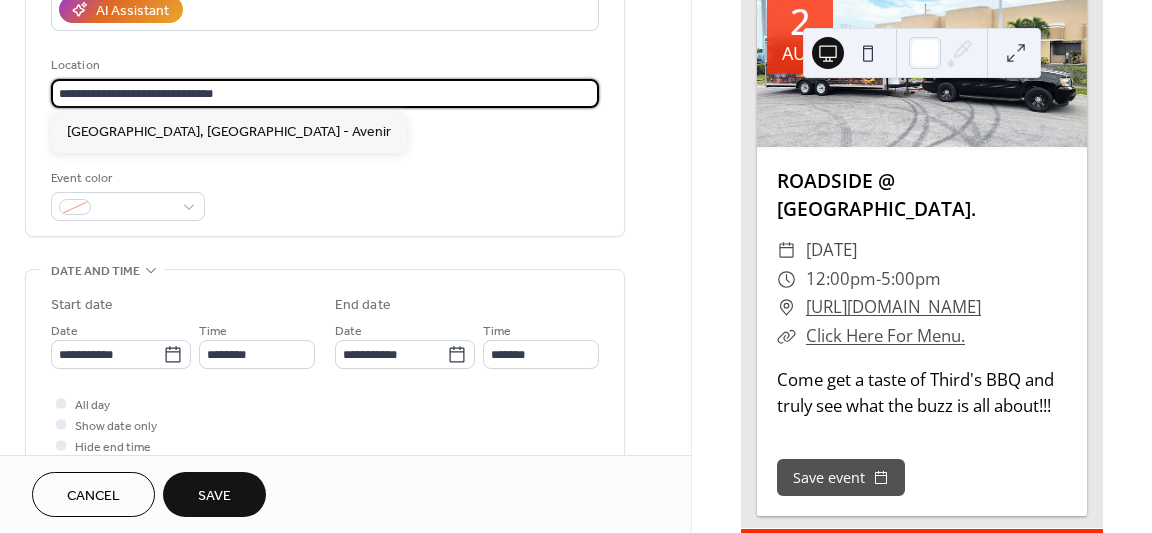 drag, startPoint x: 264, startPoint y: 91, endPoint x: 47, endPoint y: 64, distance: 218.67328 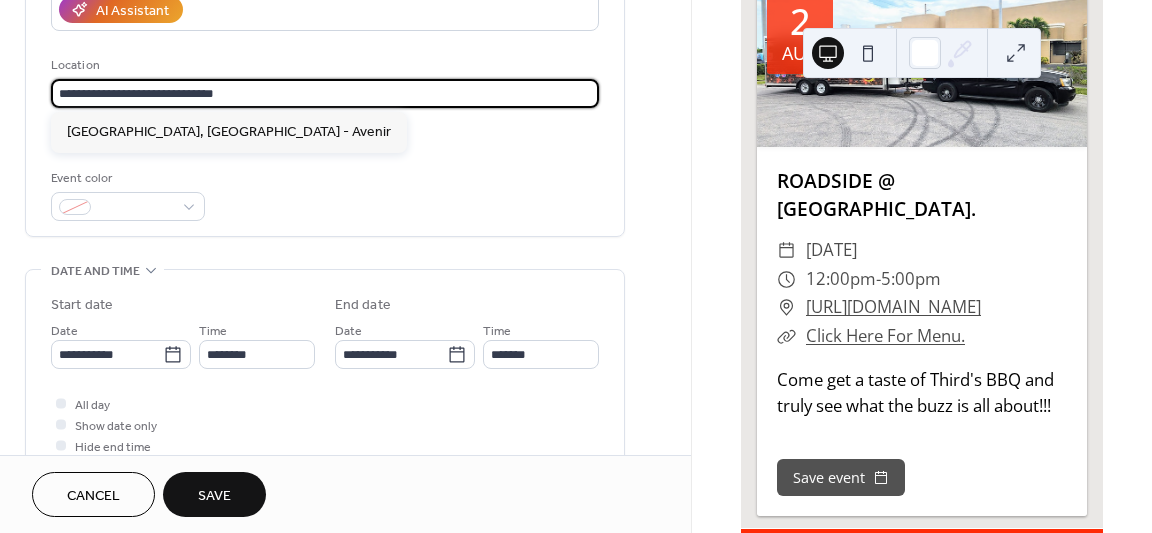 click on "**********" at bounding box center (325, -17) 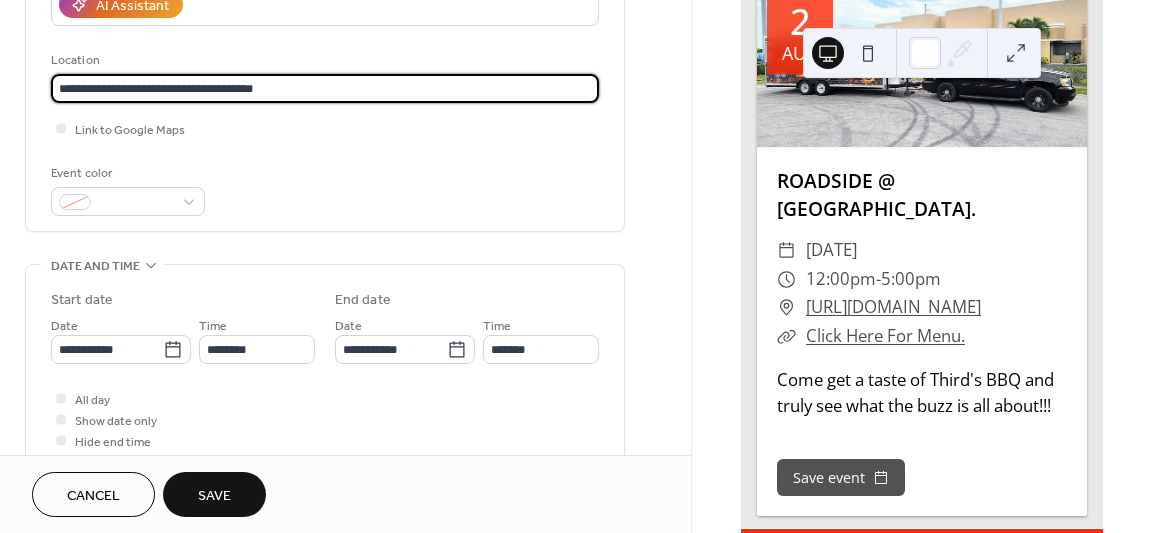 scroll, scrollTop: 513, scrollLeft: 0, axis: vertical 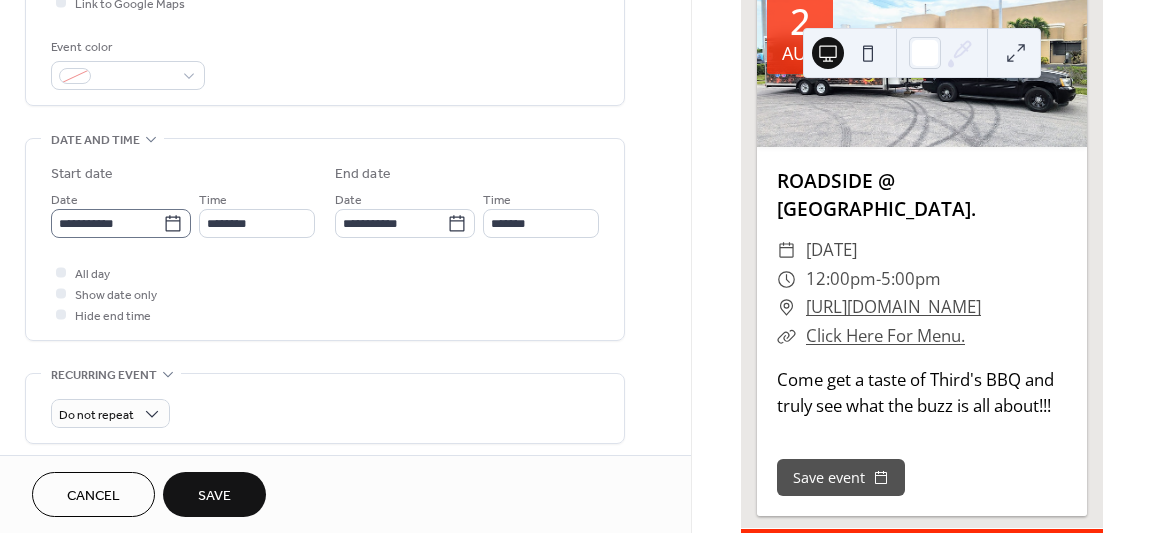 type on "**********" 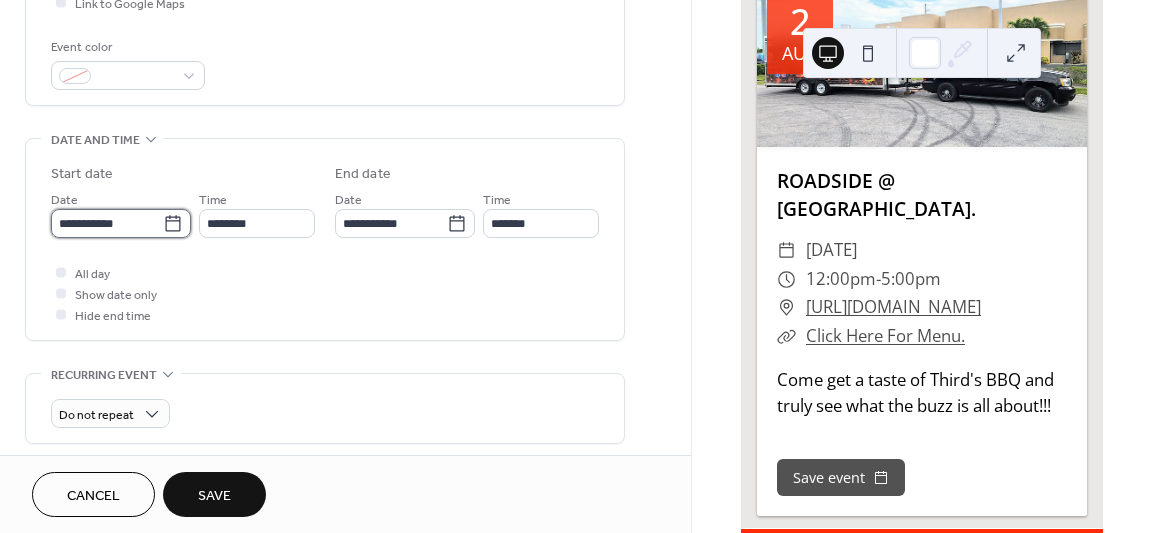 click on "**********" at bounding box center (107, 223) 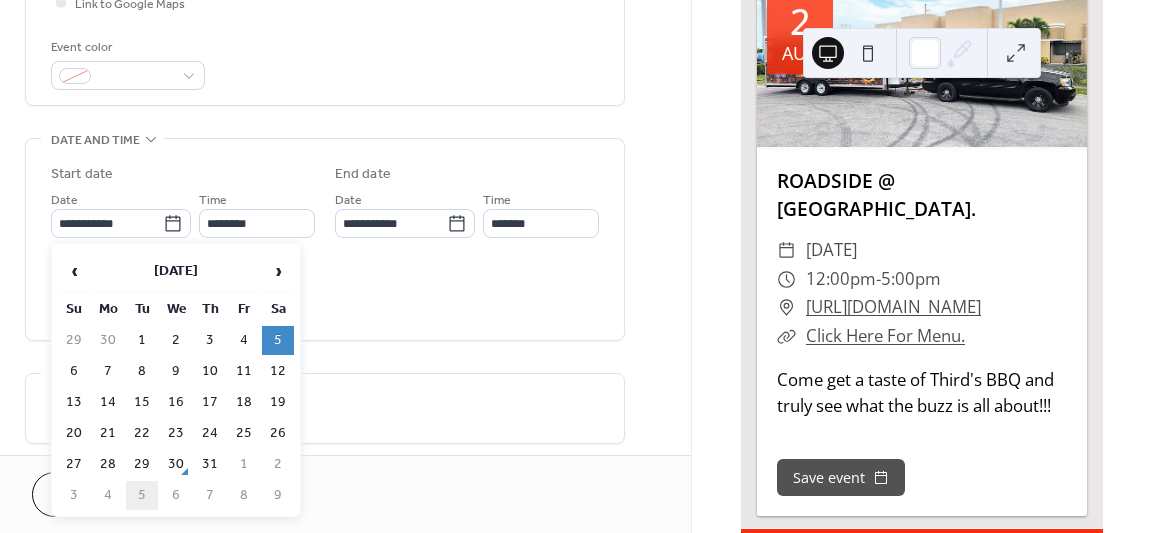 click on "5" at bounding box center (142, 495) 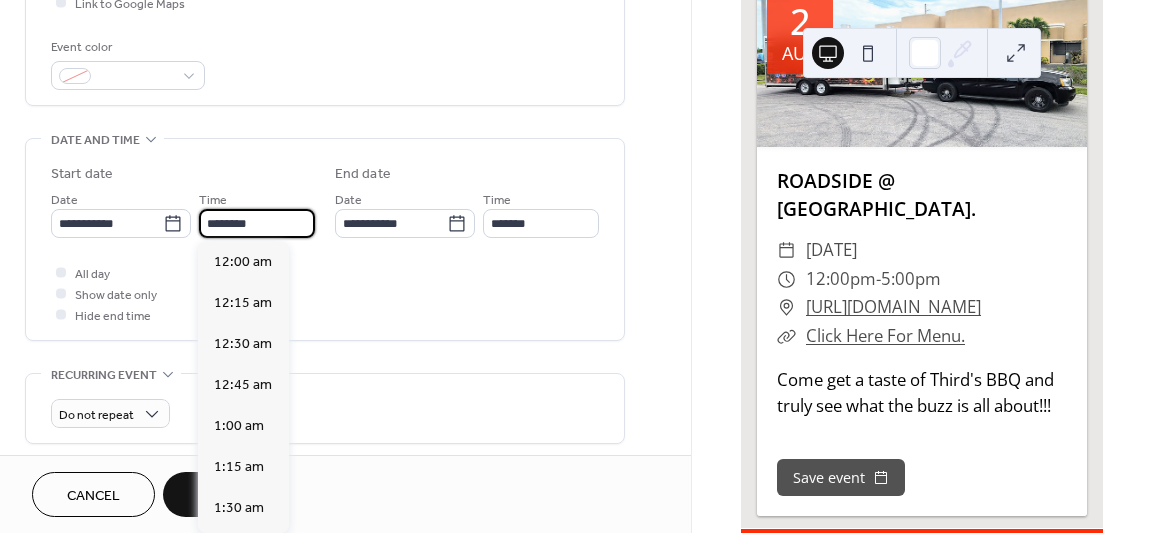click on "********" at bounding box center [257, 223] 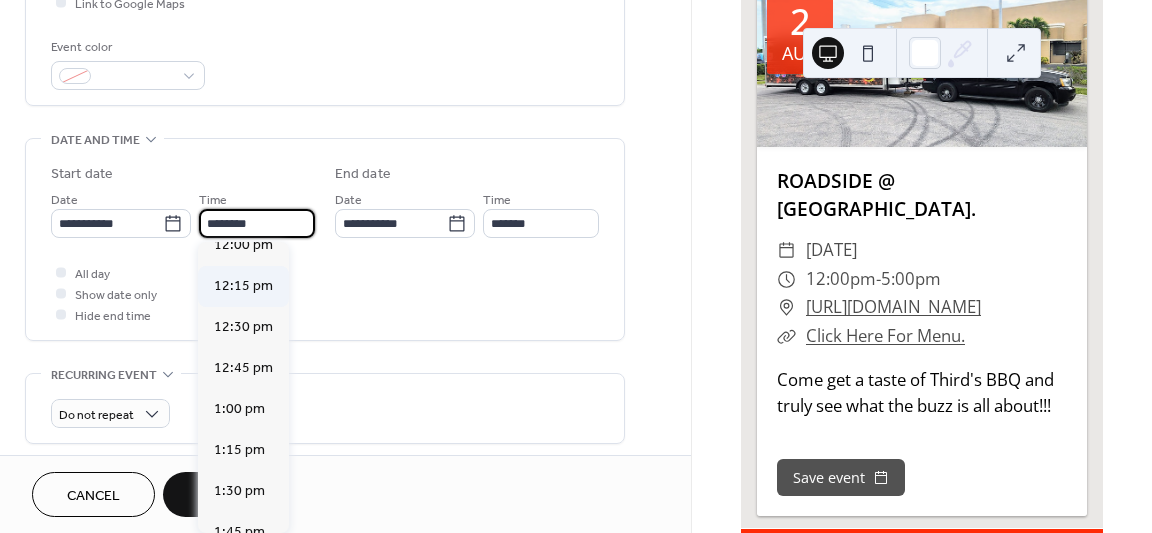 scroll, scrollTop: 1958, scrollLeft: 0, axis: vertical 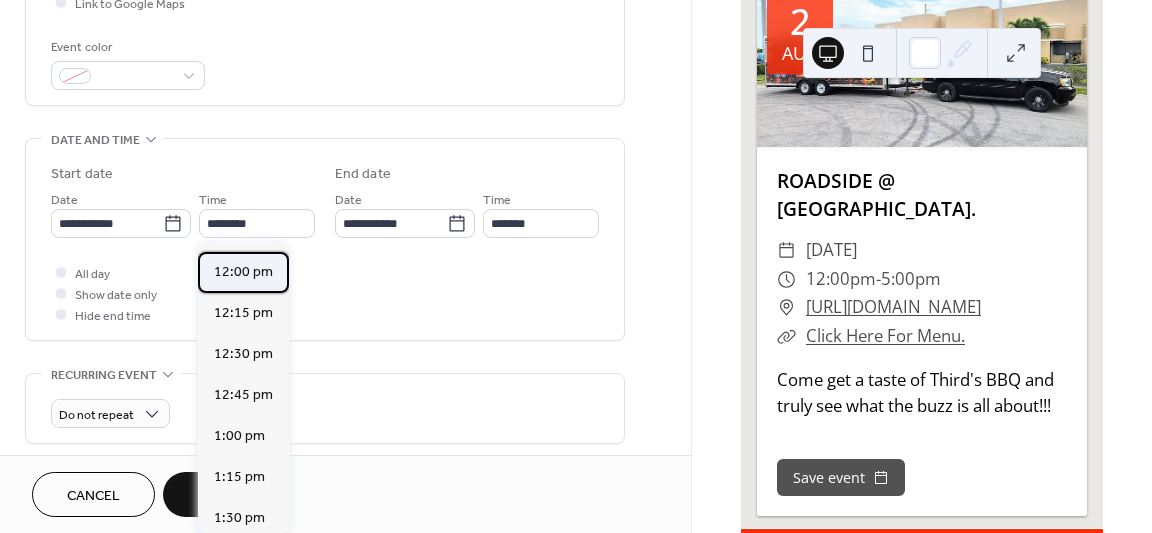 click on "12:00 pm" at bounding box center (243, 272) 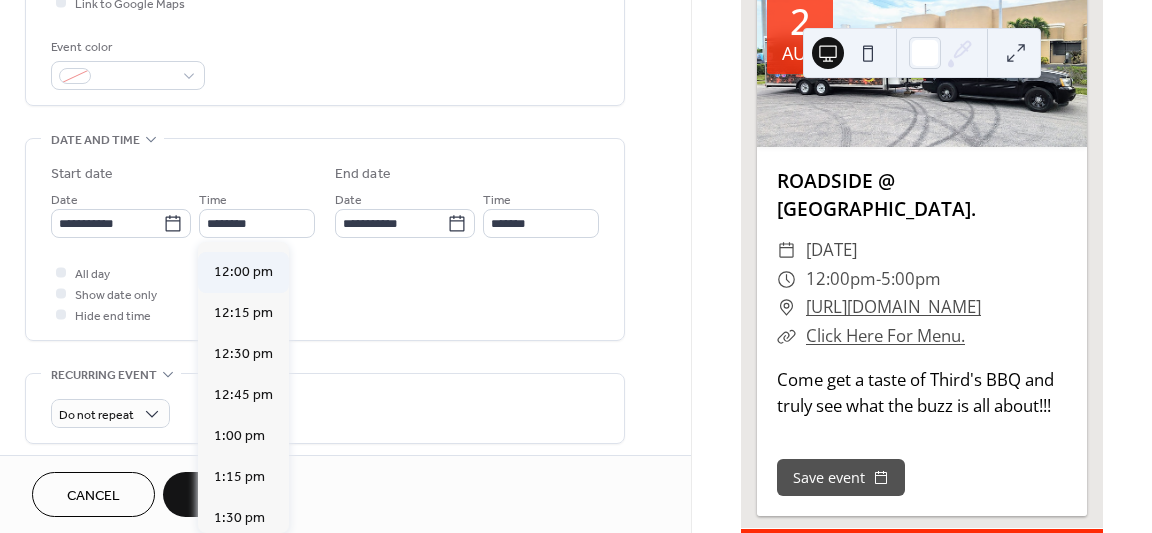 type on "********" 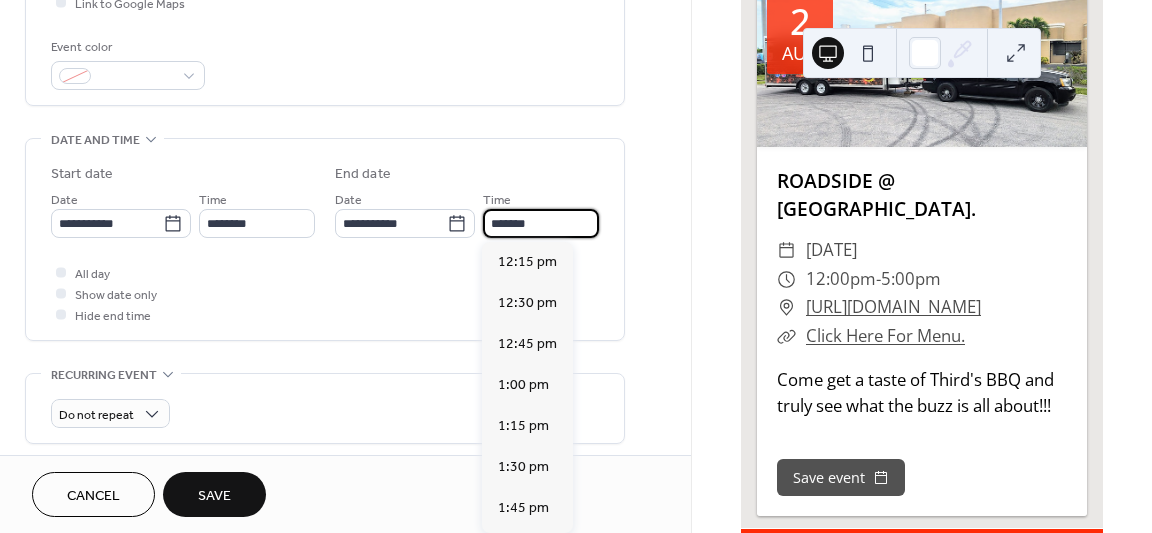 click on "*******" at bounding box center [541, 223] 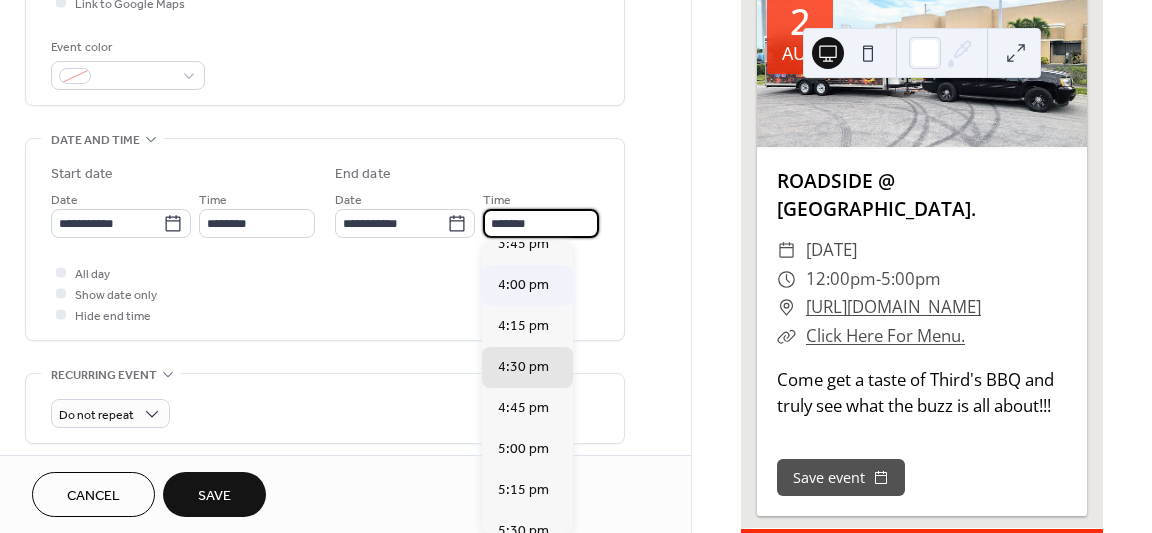 scroll, scrollTop: 578, scrollLeft: 0, axis: vertical 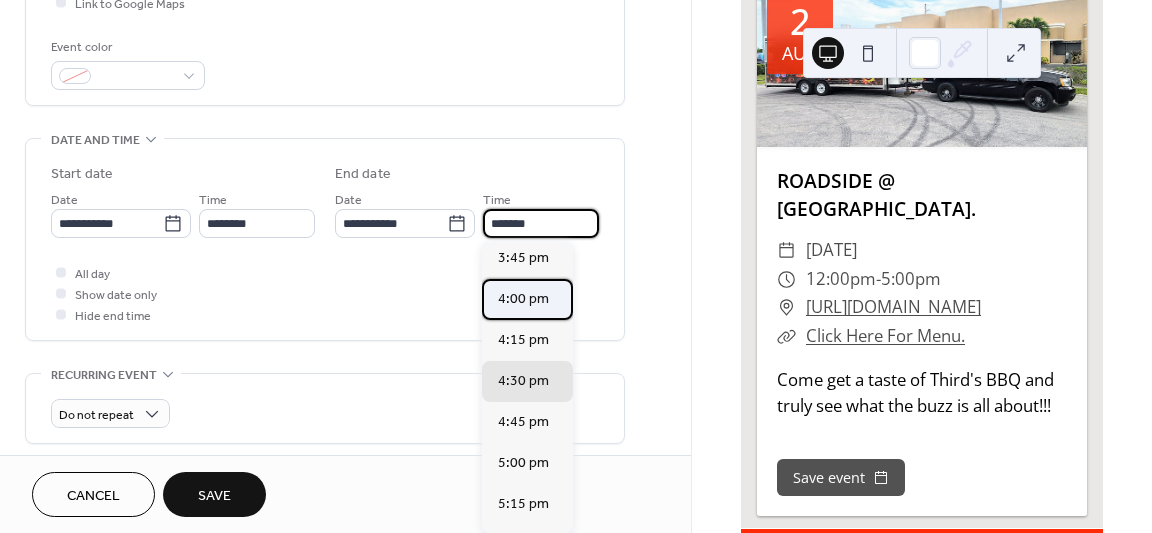 click on "4:00 pm" at bounding box center [523, 299] 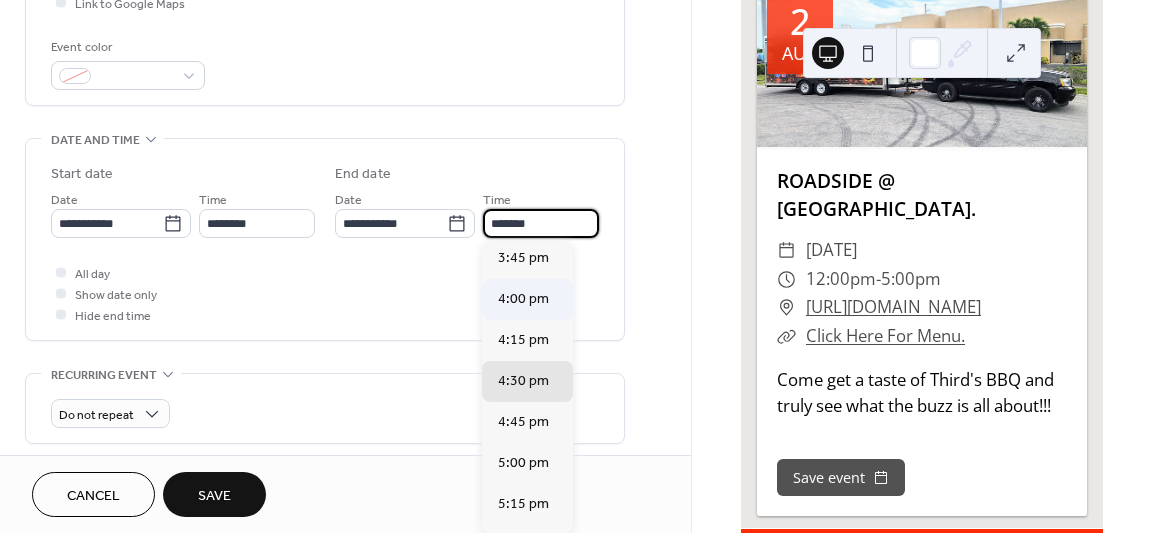 type on "*******" 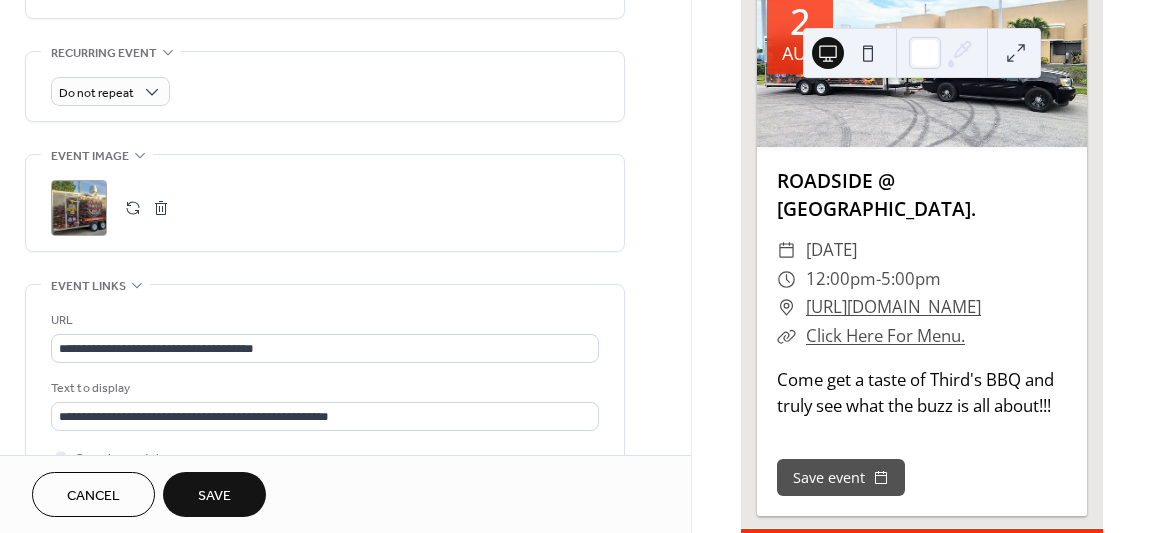 scroll, scrollTop: 892, scrollLeft: 0, axis: vertical 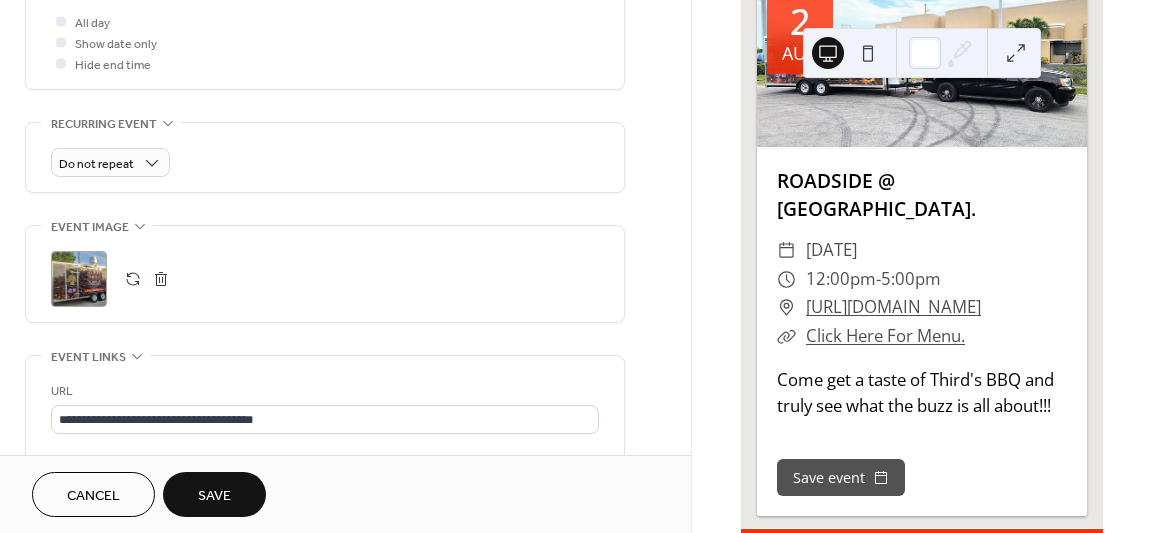 click on "Save" at bounding box center (214, 496) 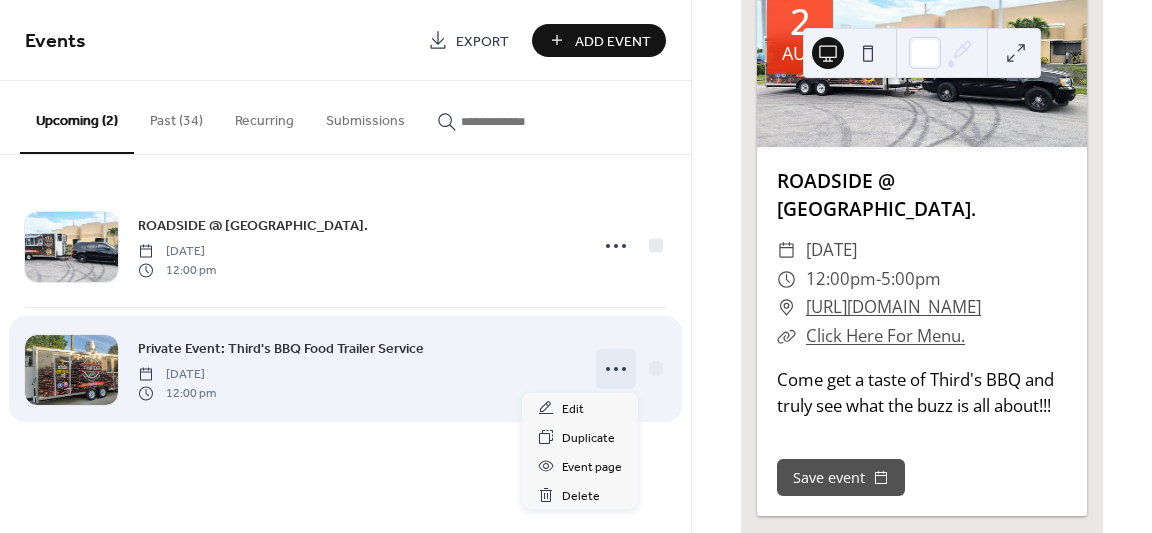 click 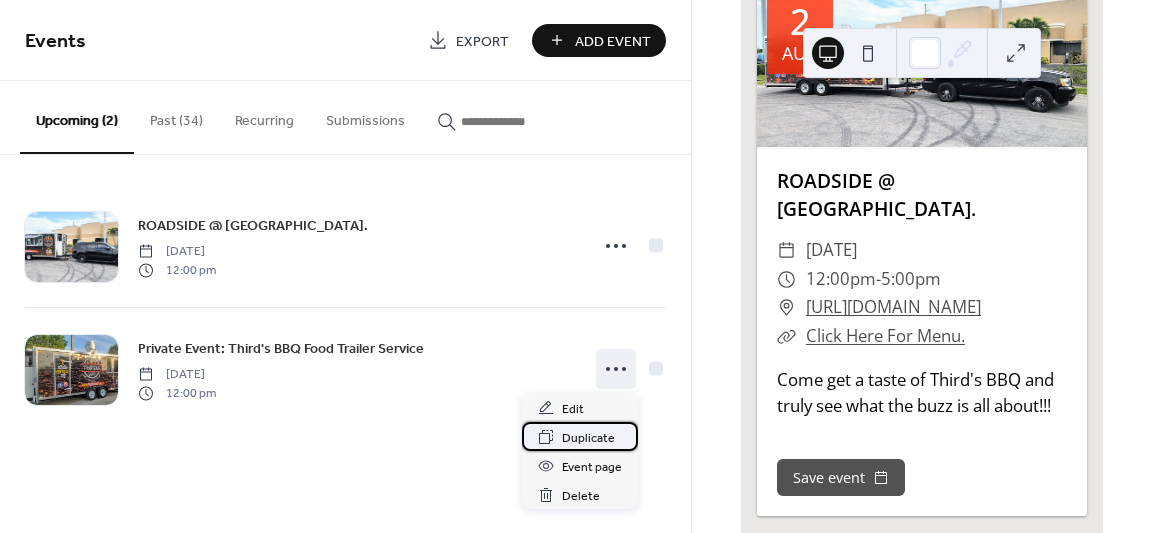 click on "Duplicate" at bounding box center [588, 438] 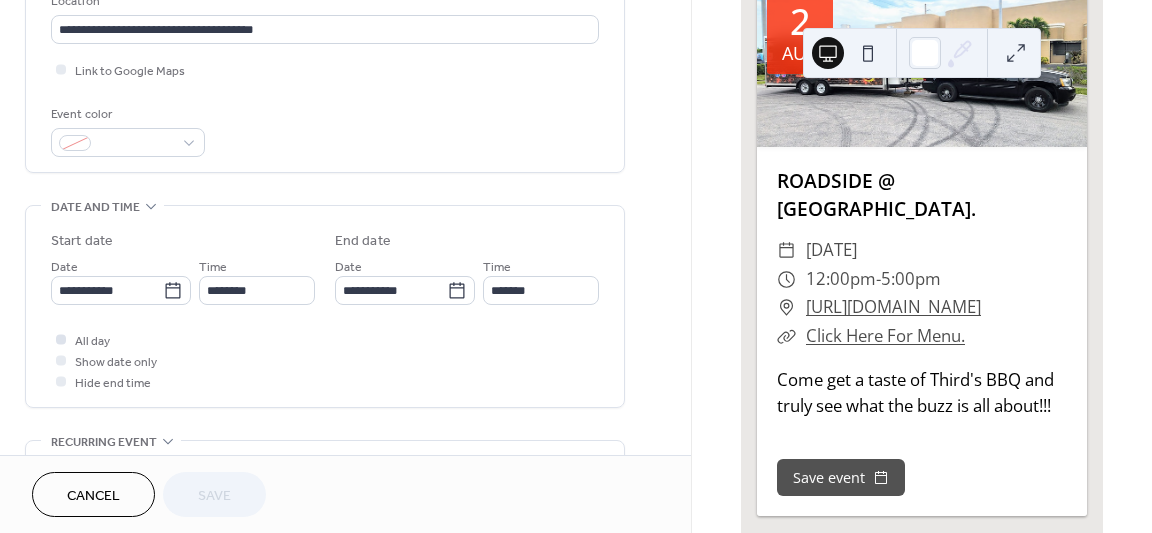 scroll, scrollTop: 459, scrollLeft: 0, axis: vertical 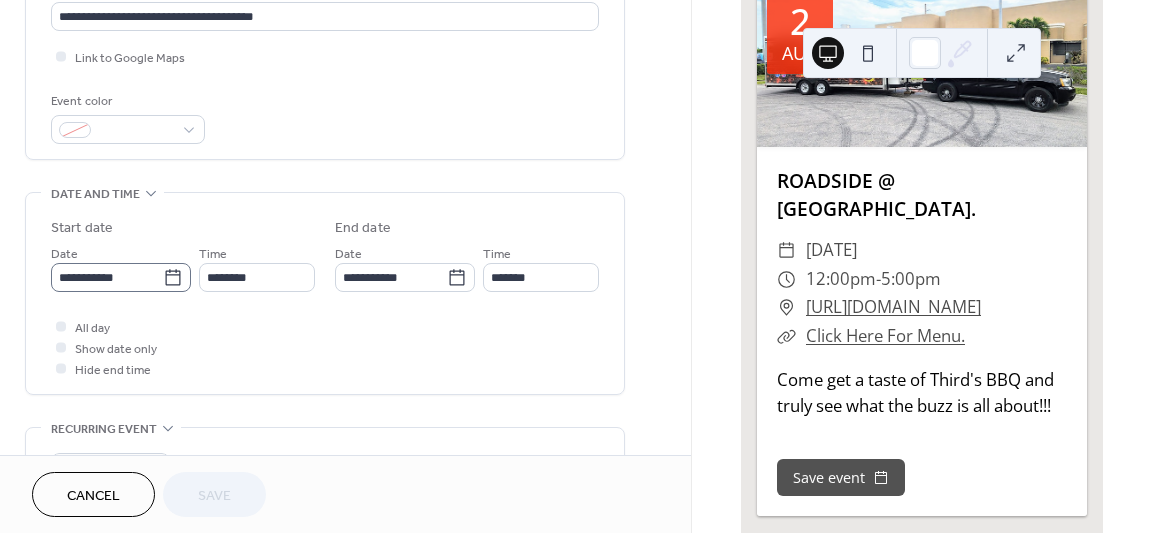 click 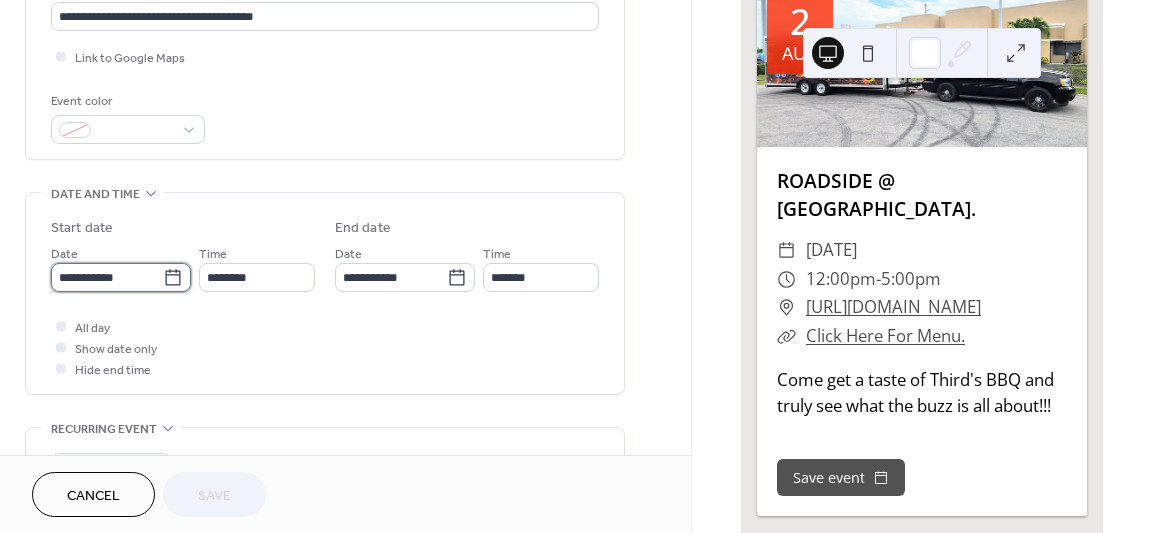 click on "**********" at bounding box center (107, 277) 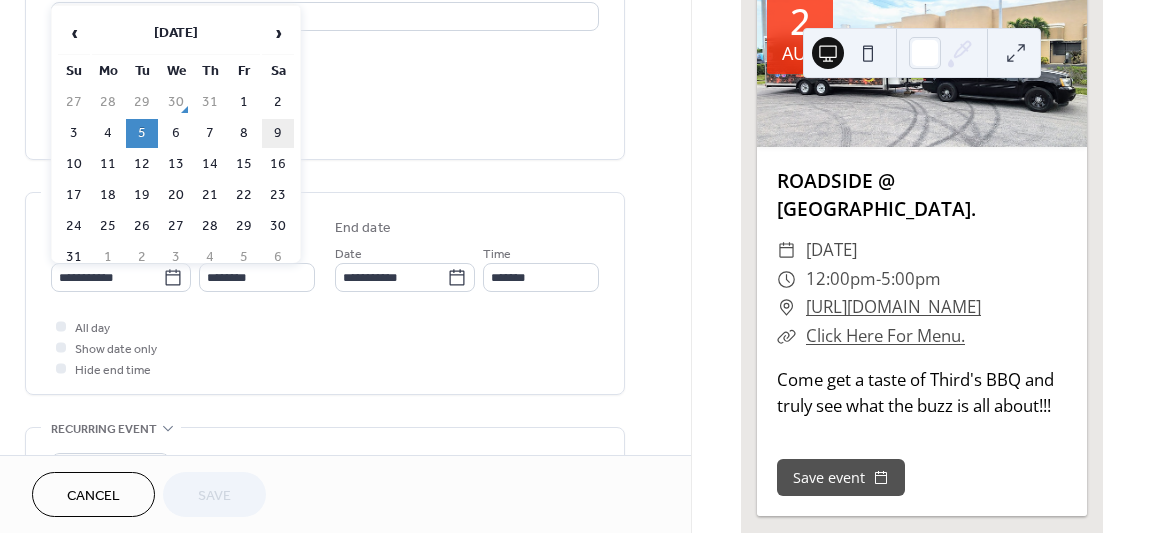 click on "9" at bounding box center (278, 133) 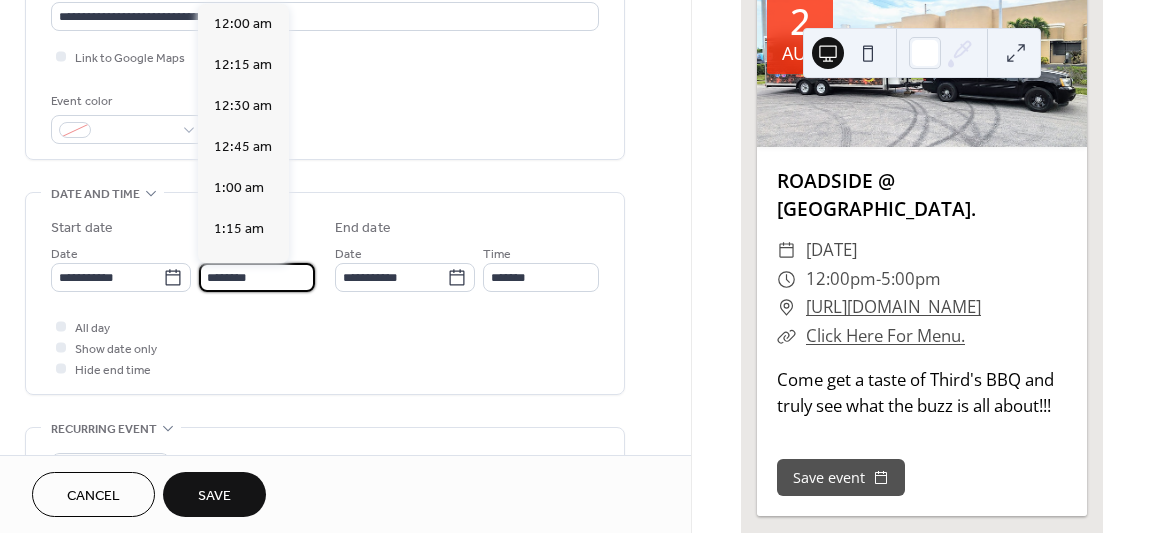 scroll, scrollTop: 1968, scrollLeft: 0, axis: vertical 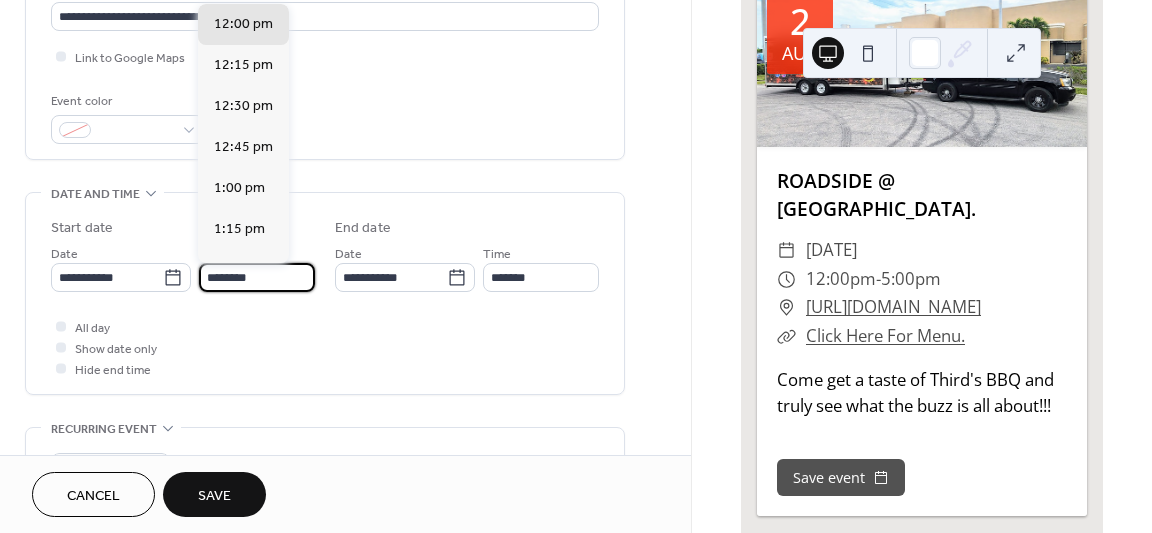drag, startPoint x: 275, startPoint y: 276, endPoint x: 200, endPoint y: 278, distance: 75.026665 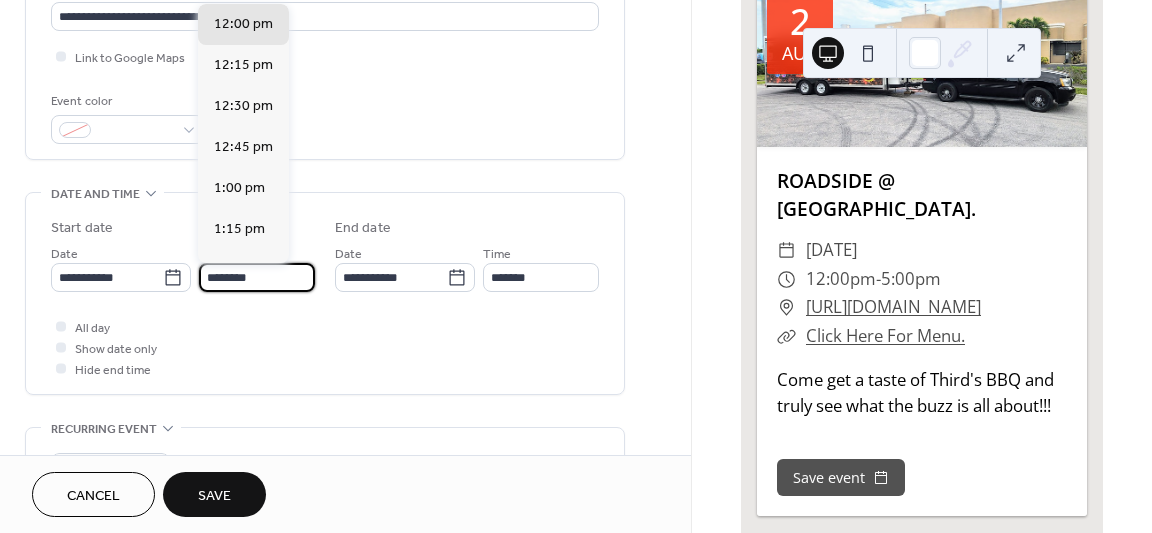 click on "********" at bounding box center (257, 277) 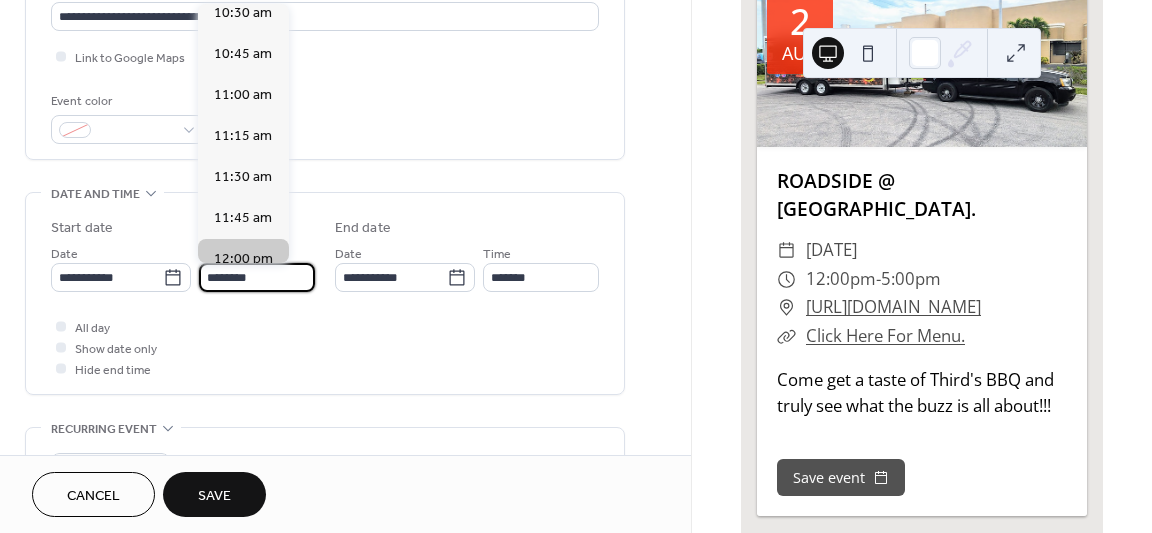 scroll, scrollTop: 1663, scrollLeft: 0, axis: vertical 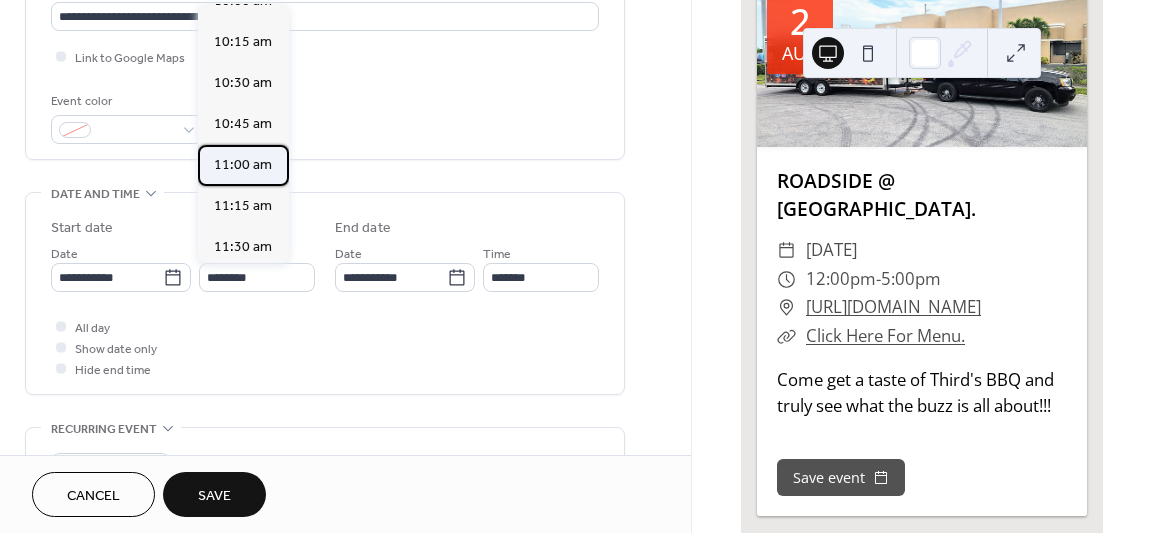 click on "11:00 am" at bounding box center (243, 165) 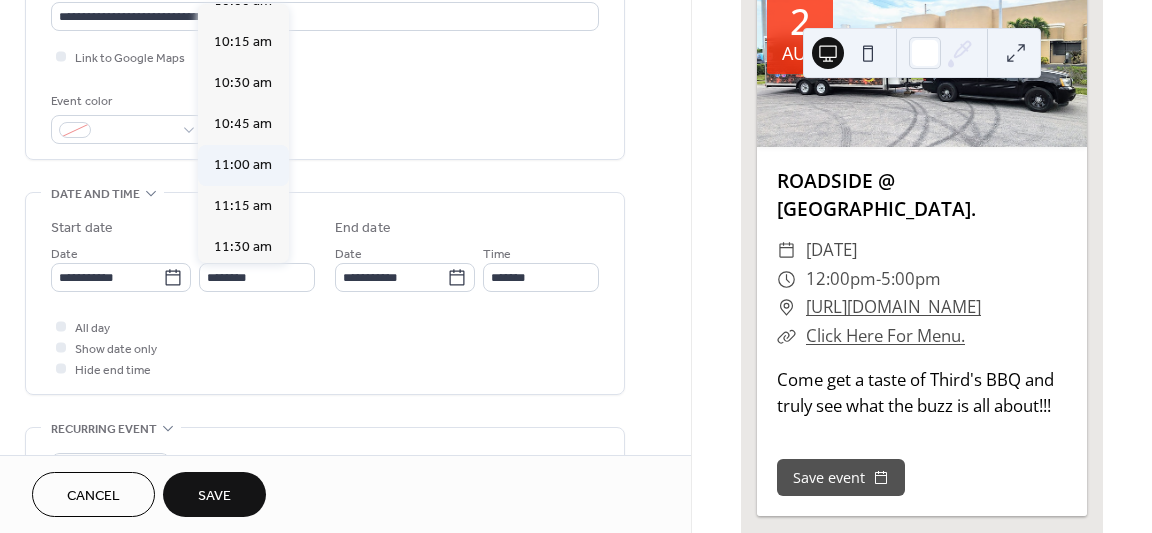 type on "********" 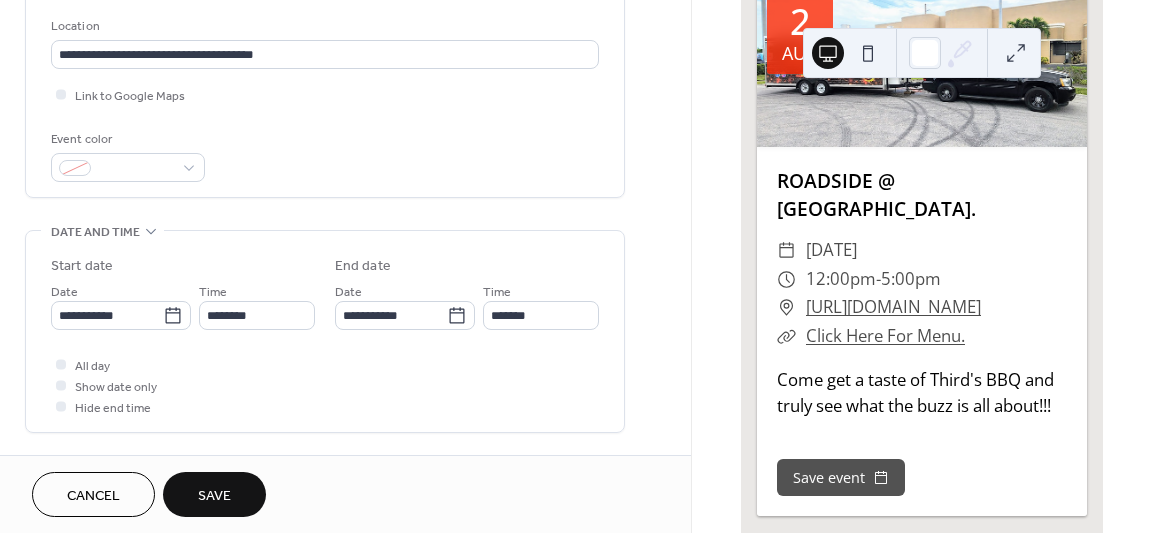 scroll, scrollTop: 384, scrollLeft: 0, axis: vertical 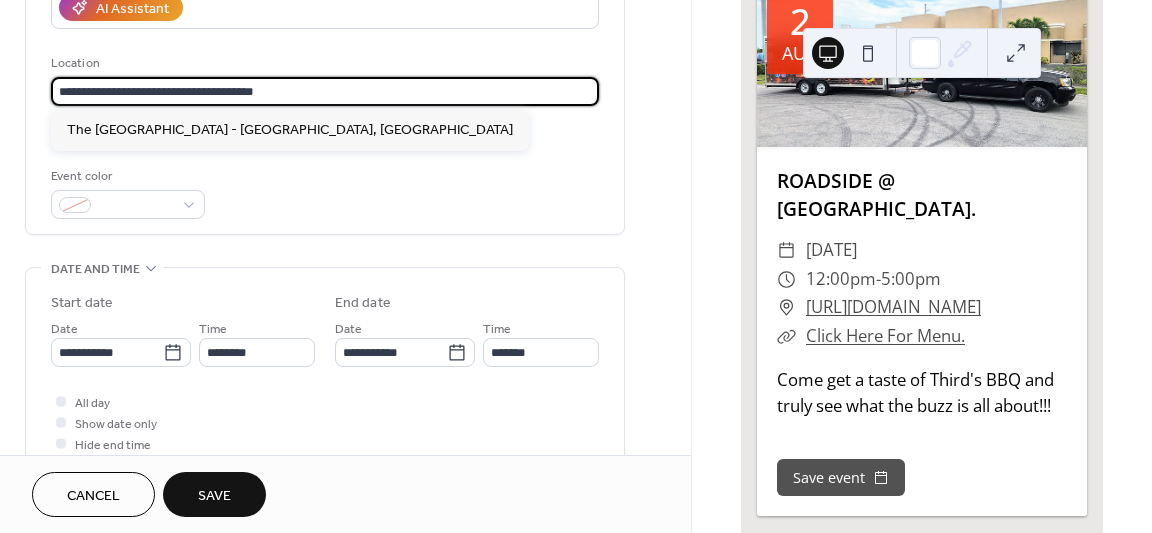 drag, startPoint x: 282, startPoint y: 91, endPoint x: 51, endPoint y: 83, distance: 231.13849 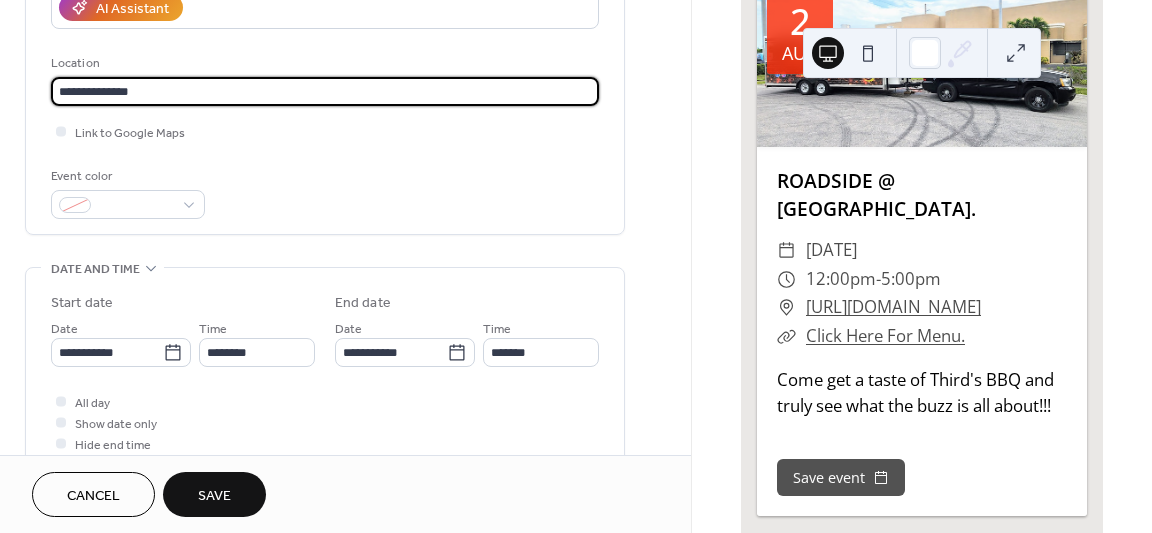 type on "**********" 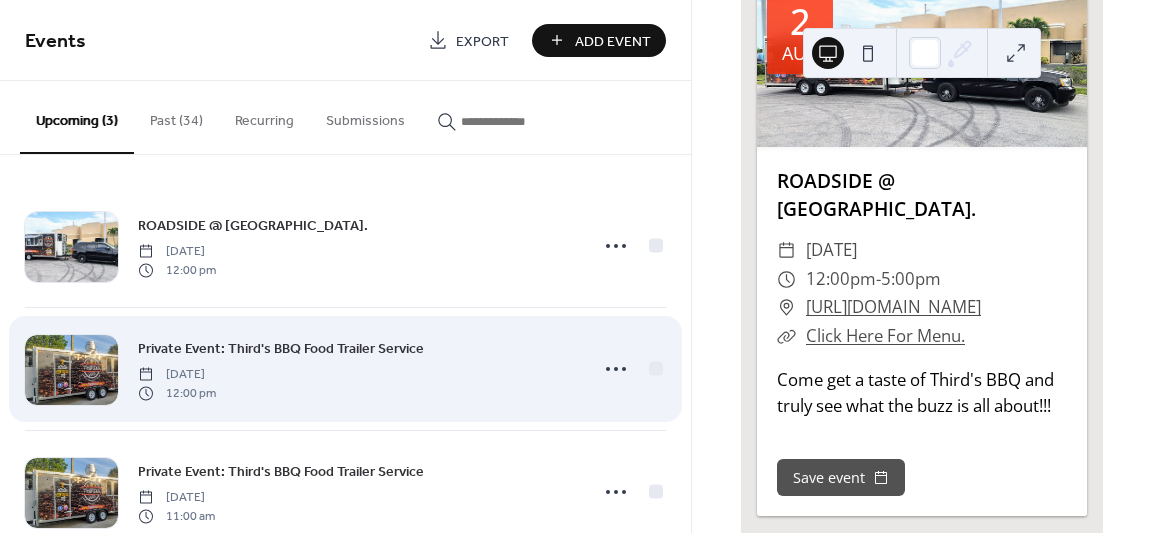 scroll, scrollTop: 50, scrollLeft: 0, axis: vertical 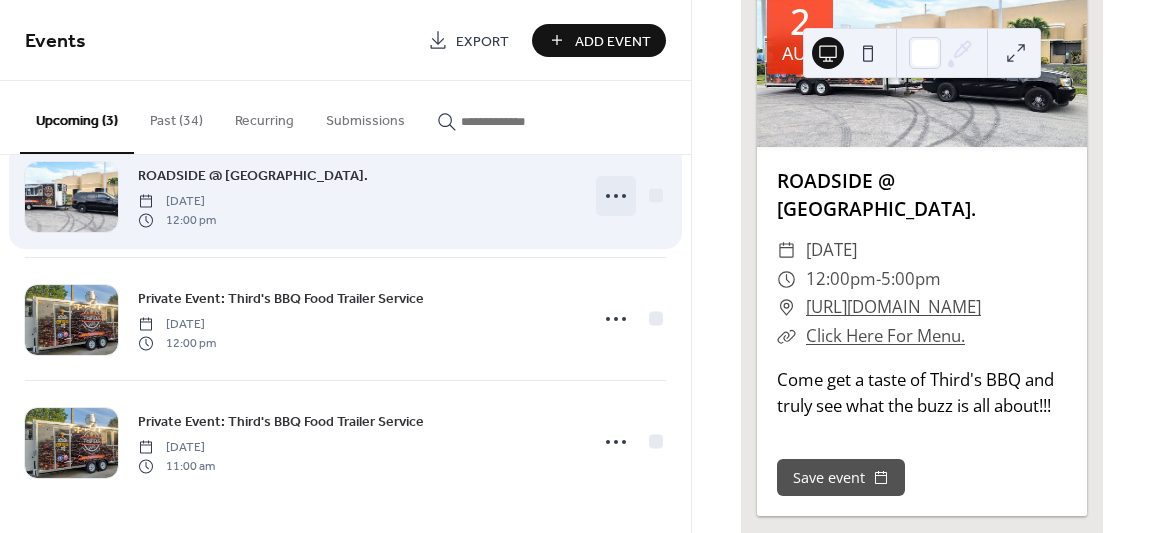 click 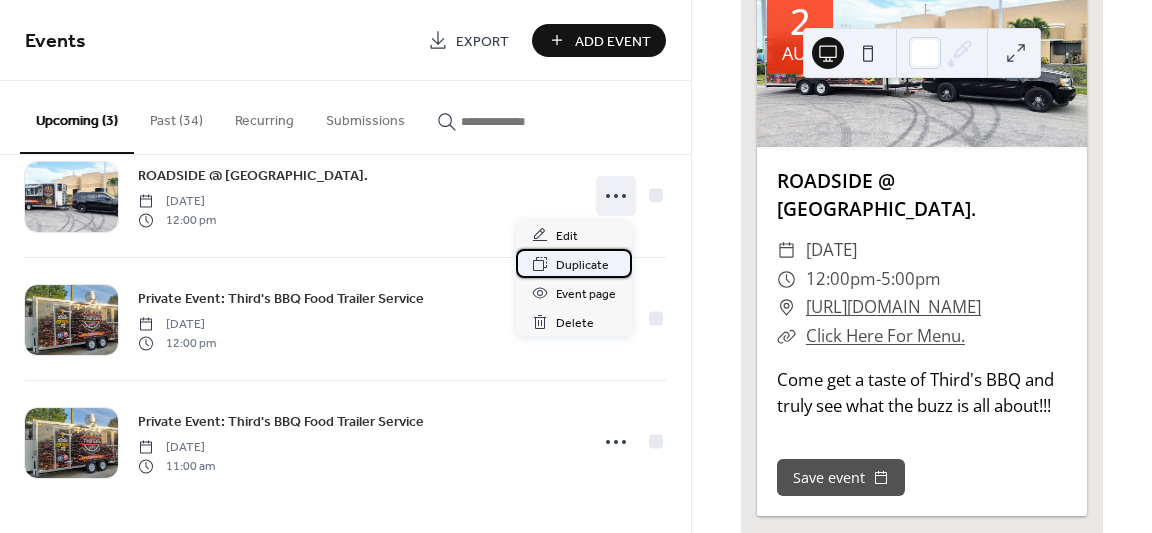 click on "Duplicate" at bounding box center (582, 265) 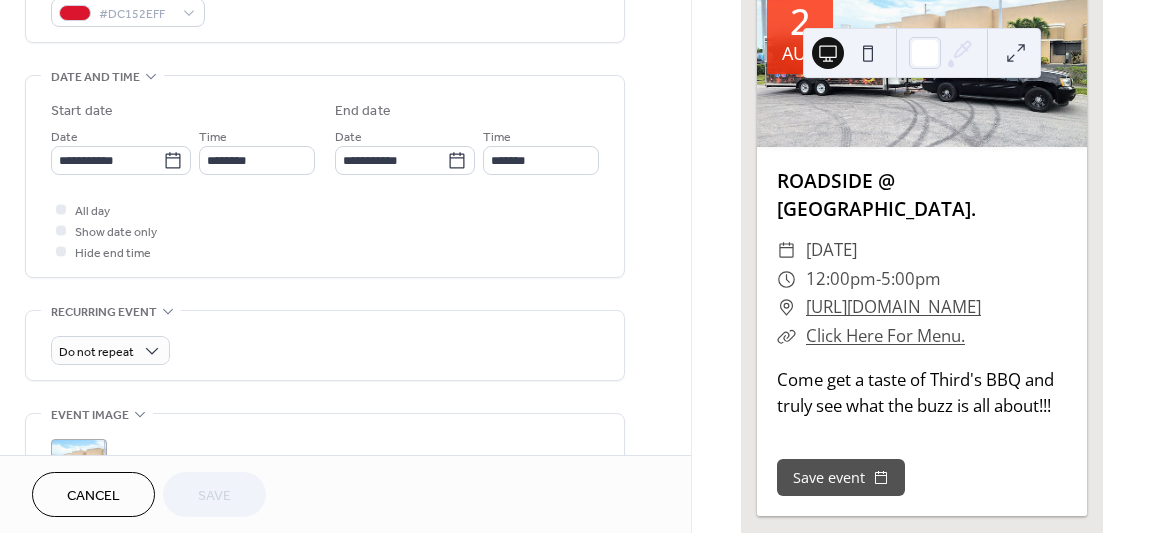 scroll, scrollTop: 580, scrollLeft: 0, axis: vertical 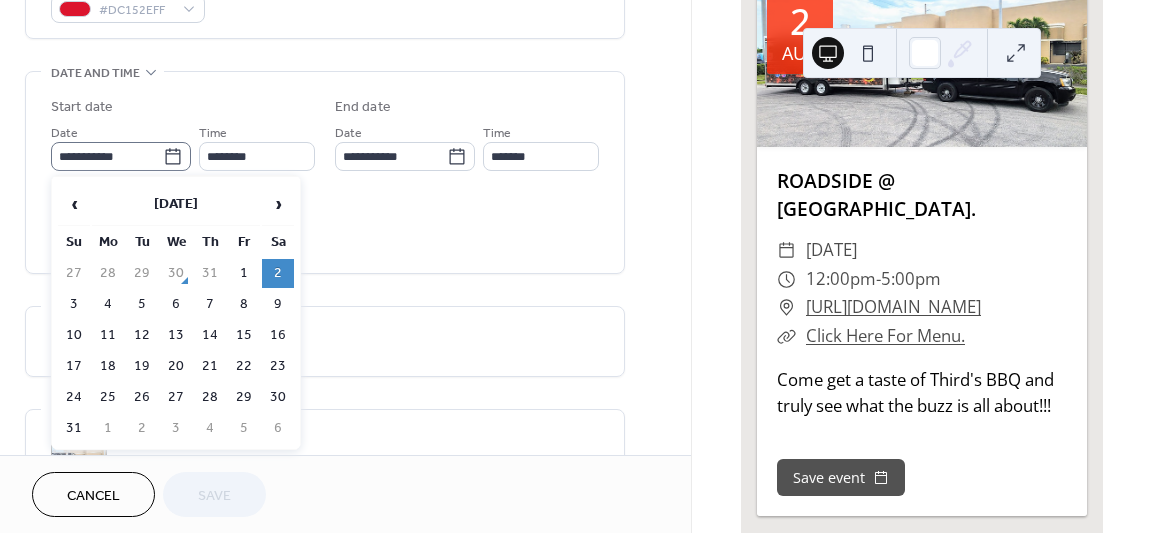 click 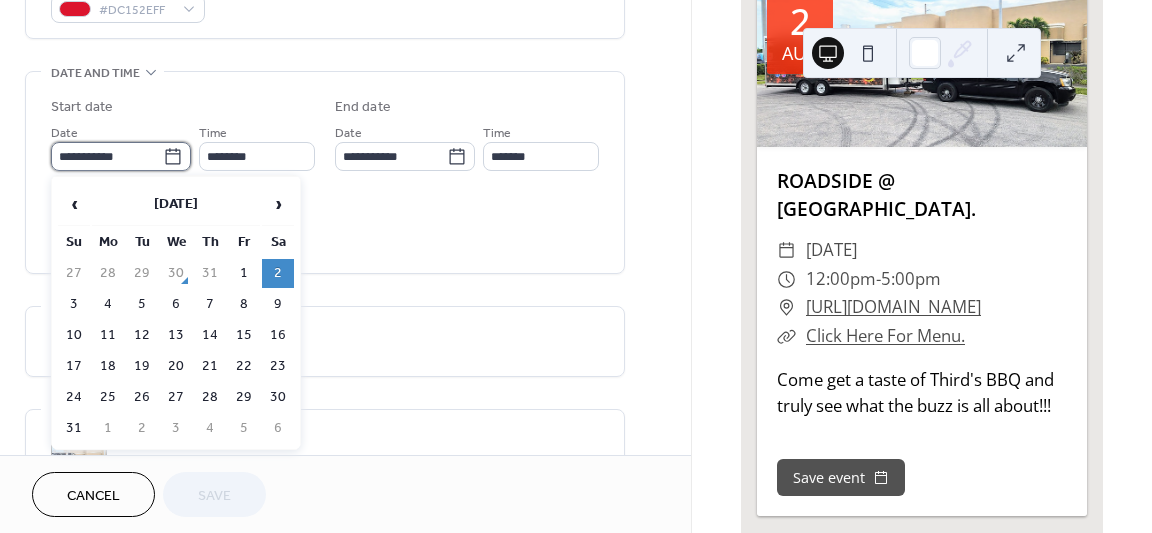 click on "**********" at bounding box center [107, 156] 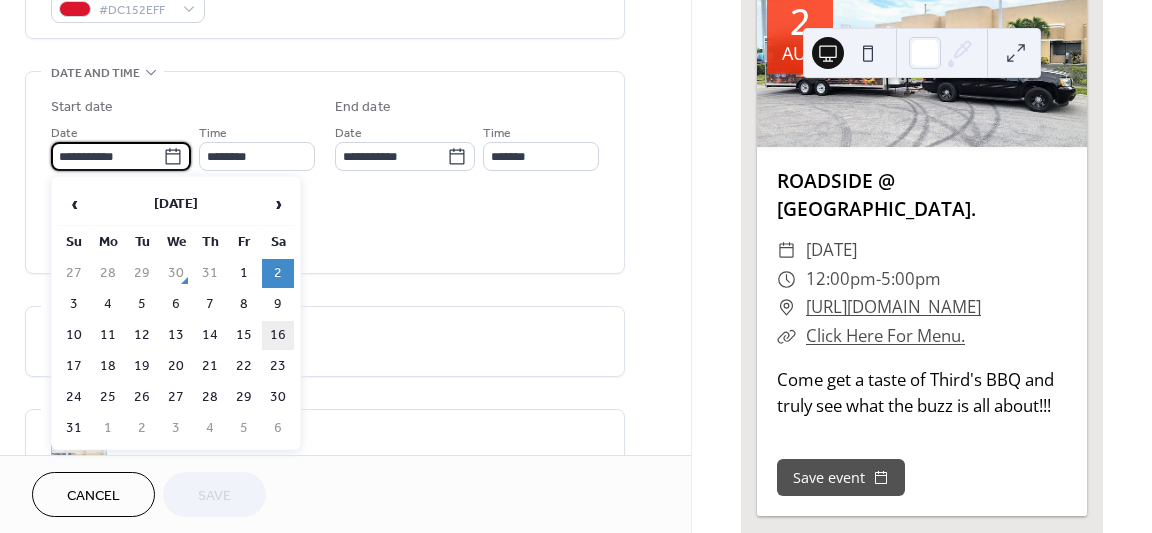 click on "16" at bounding box center [278, 335] 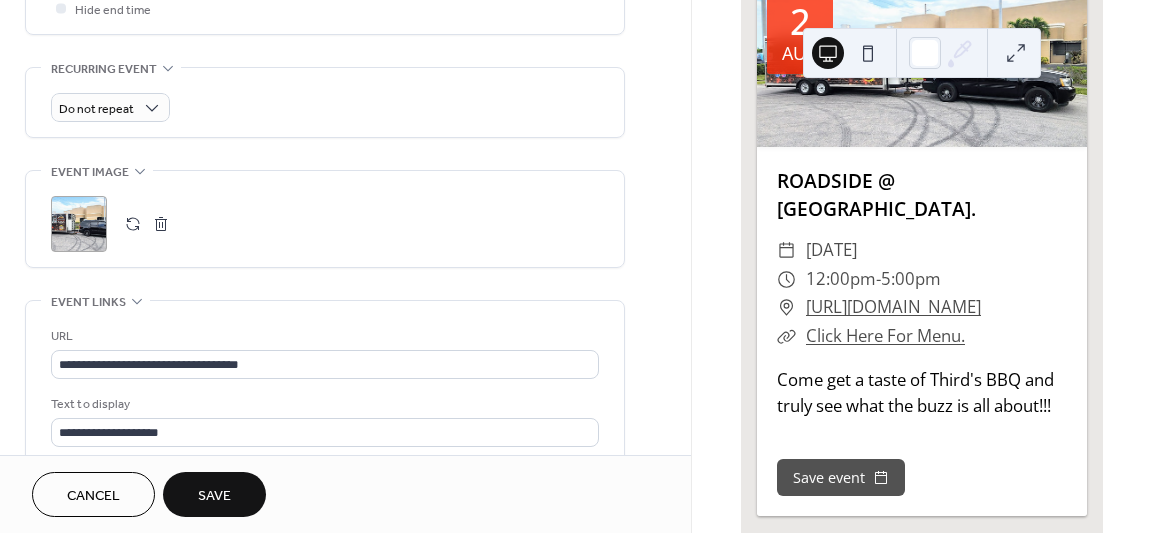 scroll, scrollTop: 853, scrollLeft: 0, axis: vertical 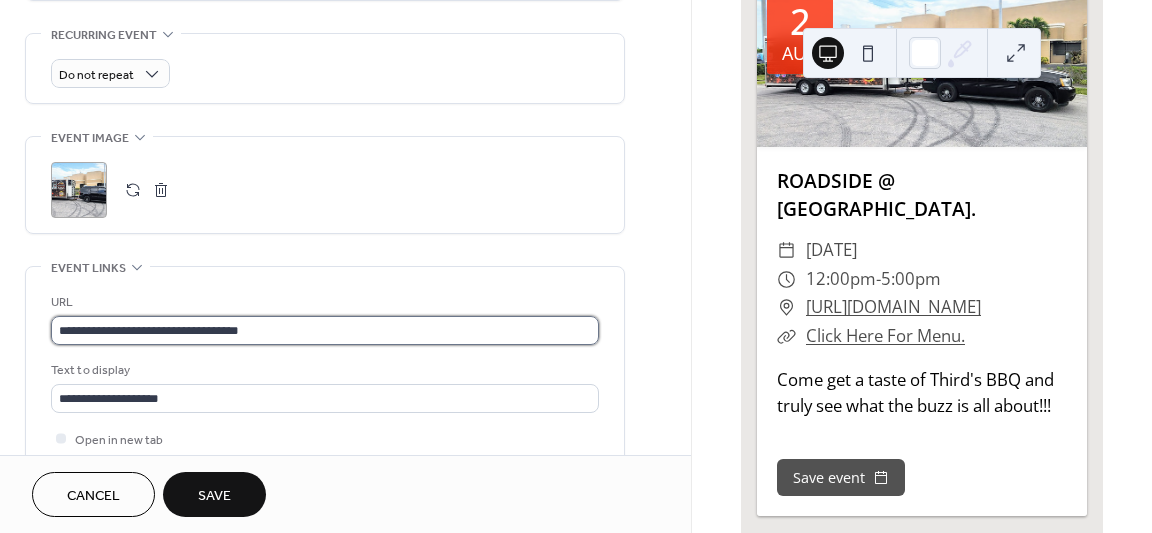 click on "**********" at bounding box center [325, 330] 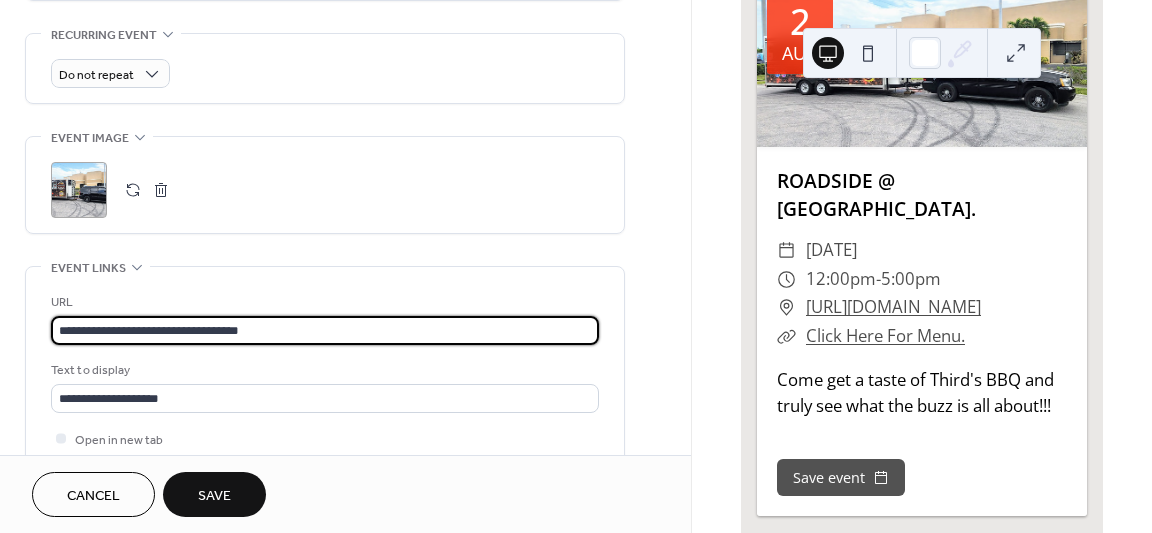 click on "**********" at bounding box center [325, 330] 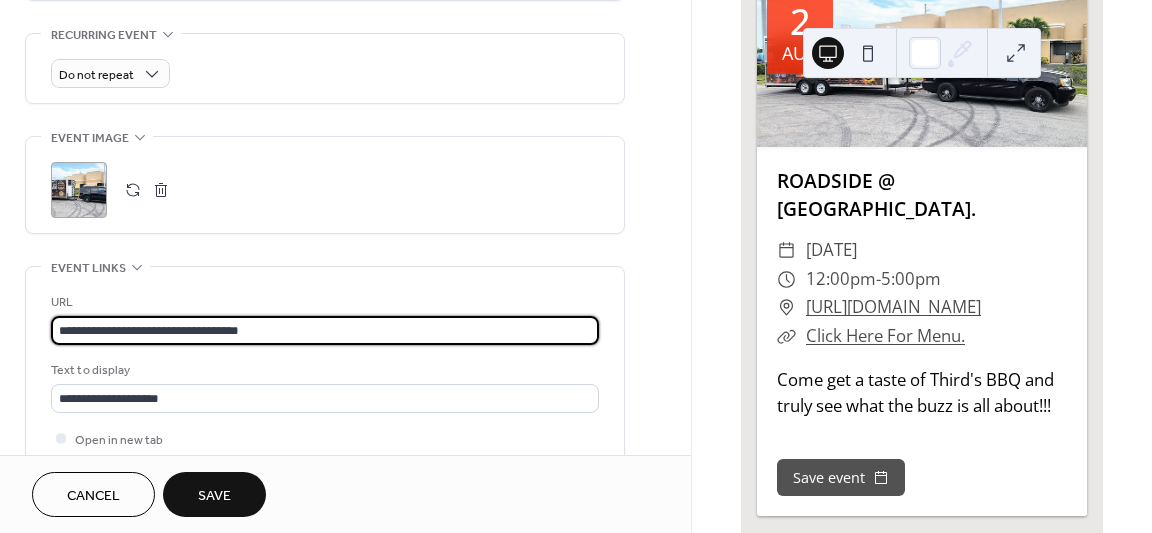 drag, startPoint x: 305, startPoint y: 330, endPoint x: 219, endPoint y: 329, distance: 86.00581 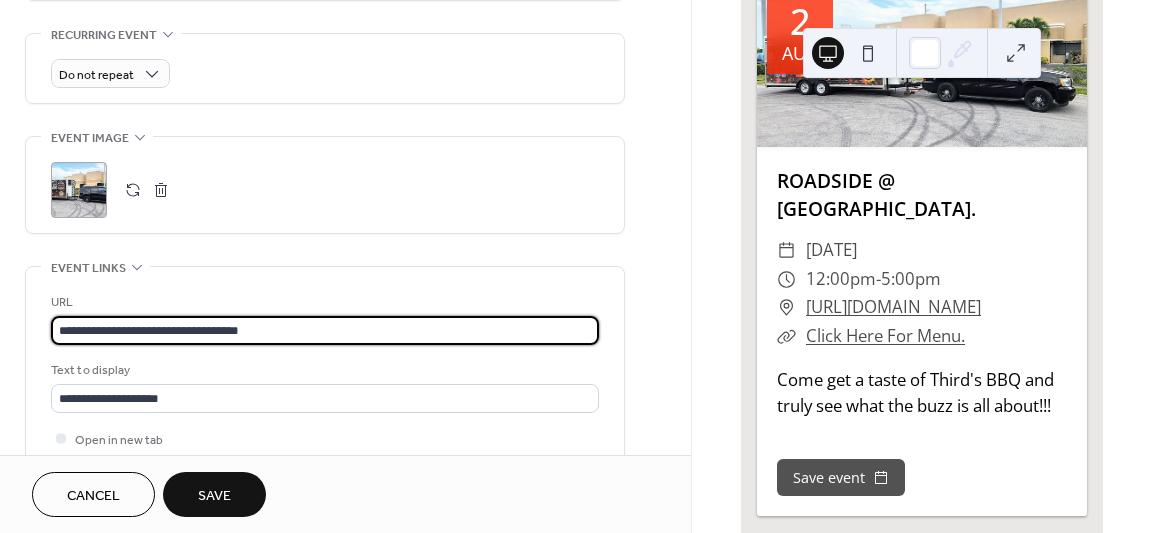 click on "**********" at bounding box center [325, 330] 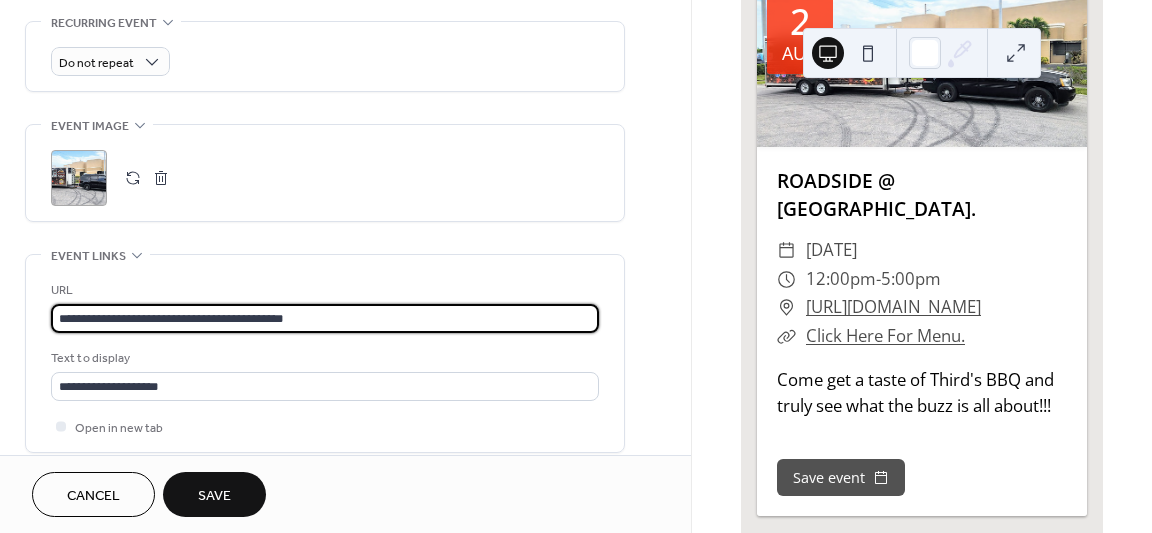 scroll, scrollTop: 956, scrollLeft: 0, axis: vertical 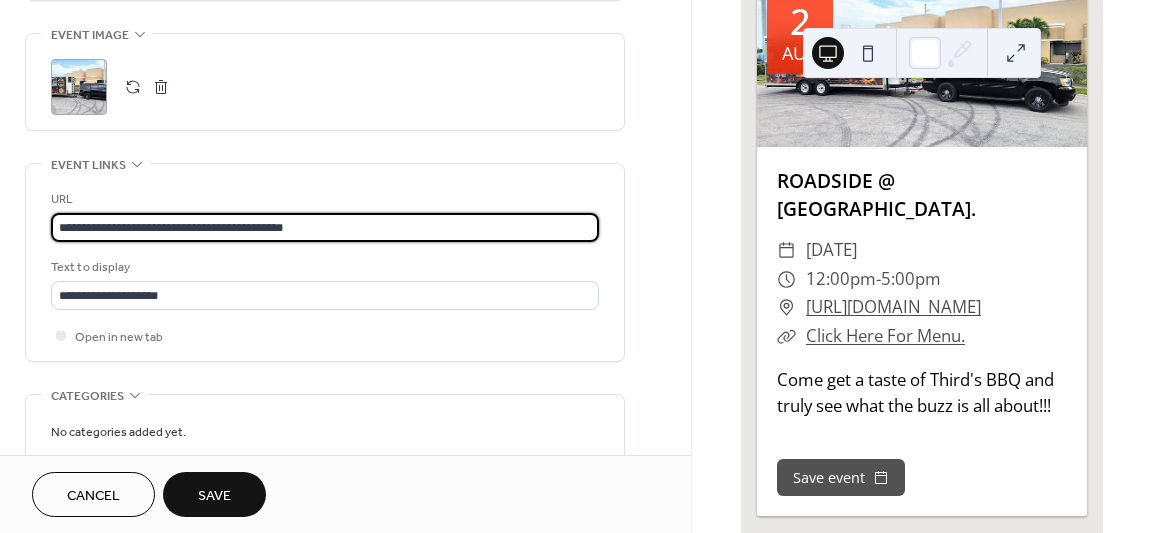 type on "**********" 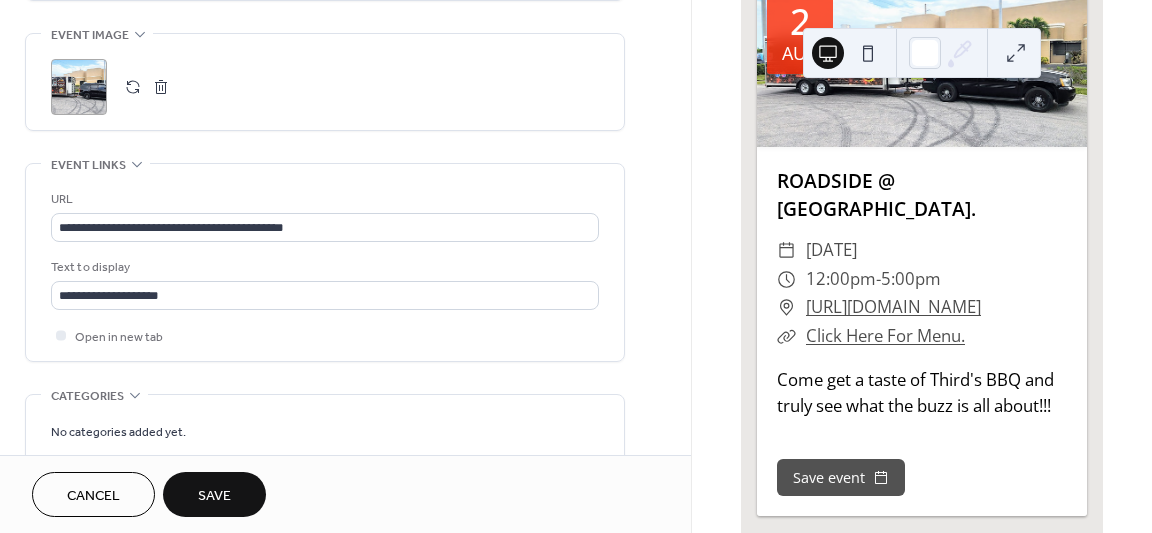 click on "Save" at bounding box center [214, 496] 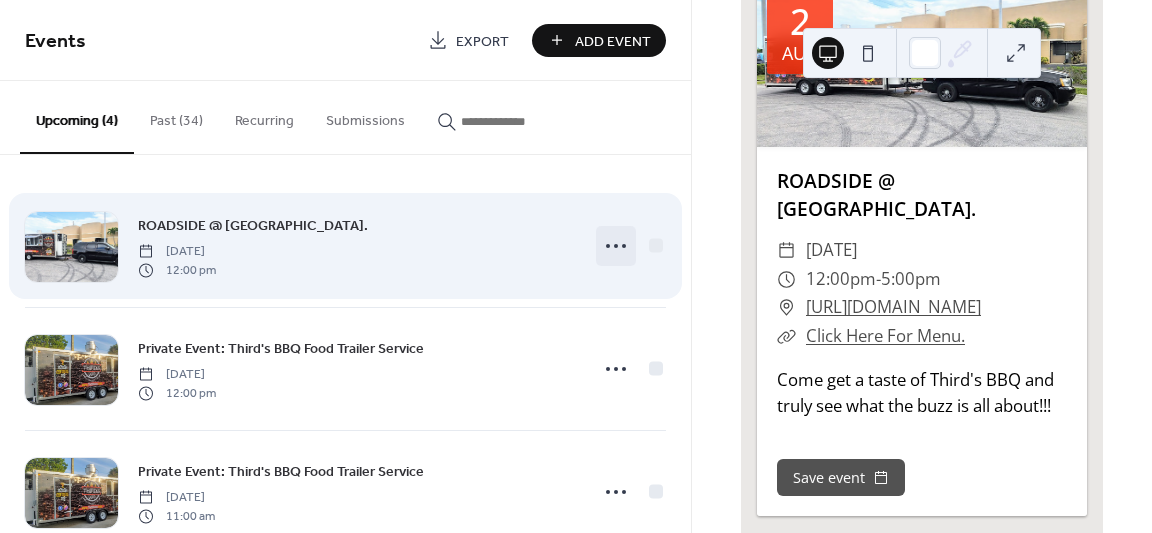 click 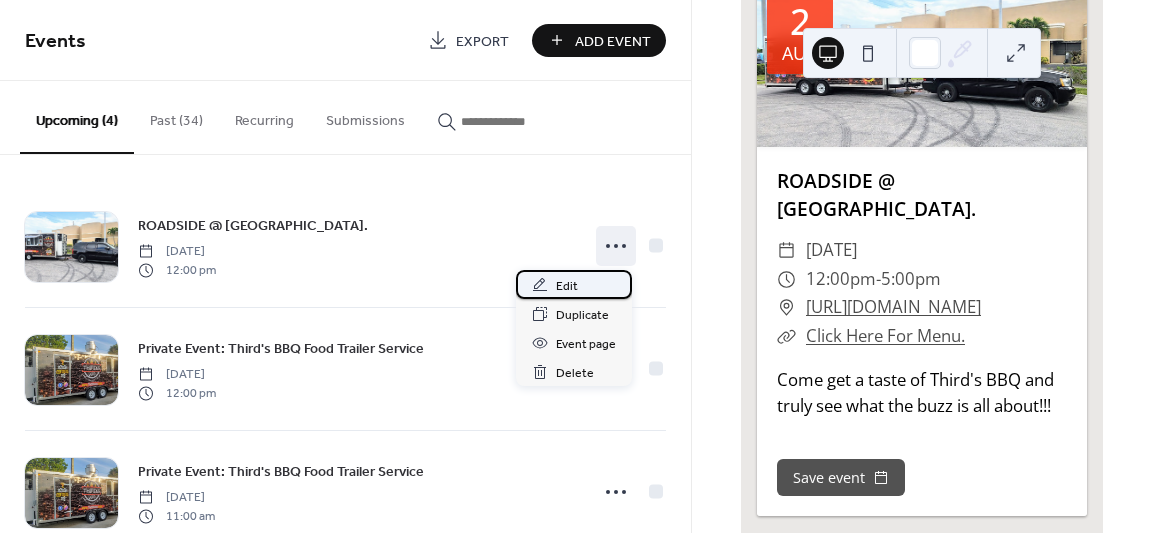 click on "Edit" at bounding box center [567, 286] 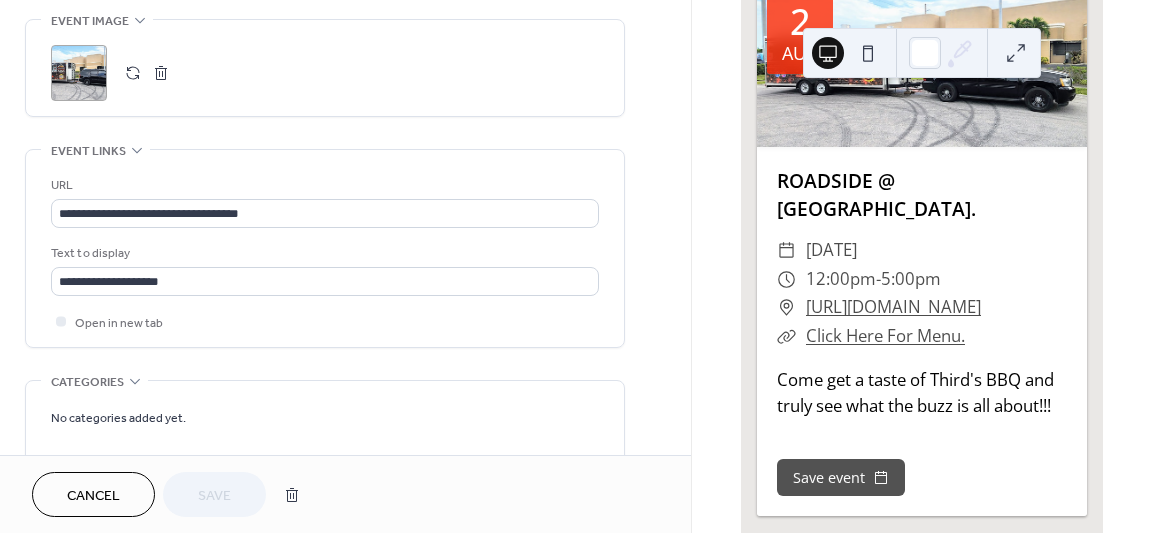 scroll, scrollTop: 1010, scrollLeft: 0, axis: vertical 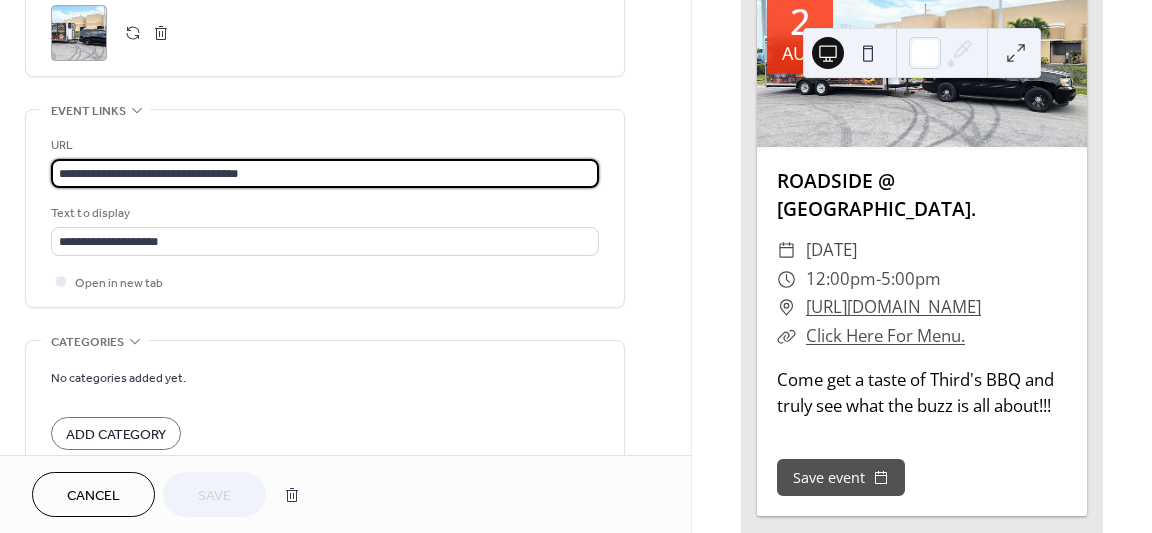 click on "**********" at bounding box center (325, 173) 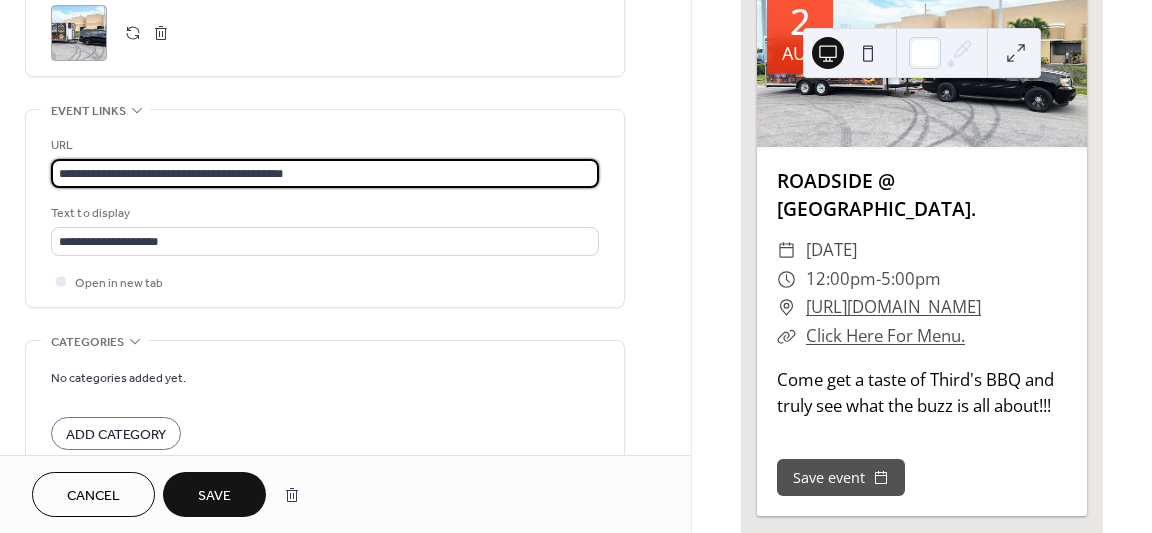type on "**********" 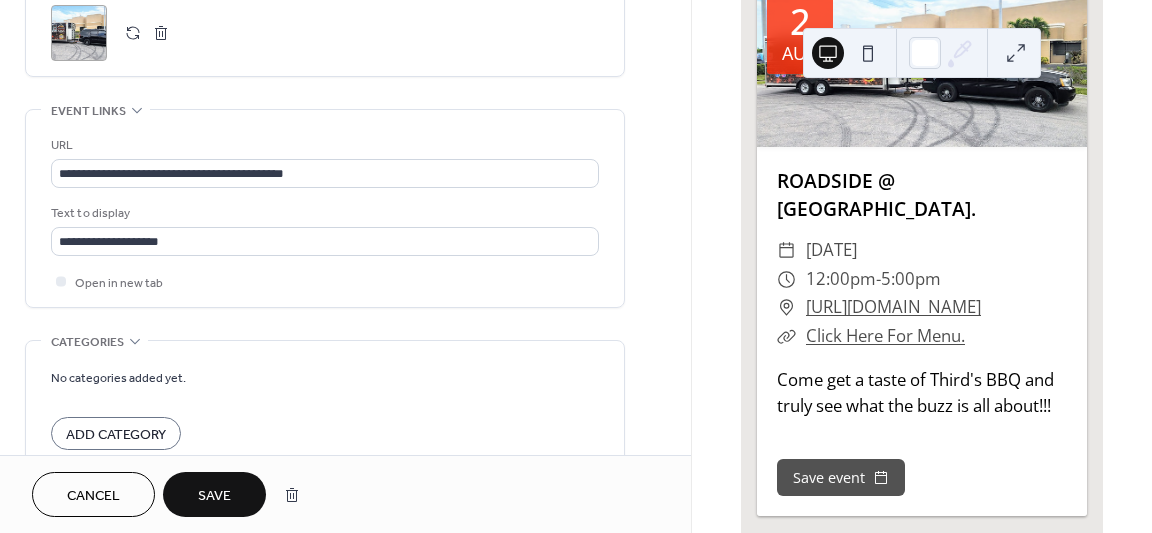 click on "Save" at bounding box center [214, 496] 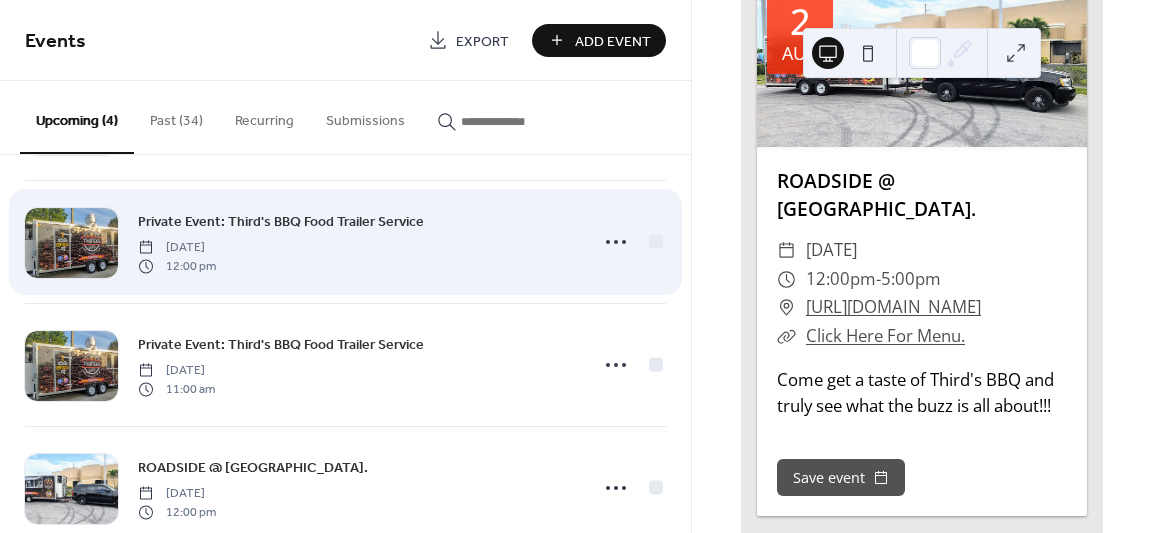 scroll, scrollTop: 173, scrollLeft: 0, axis: vertical 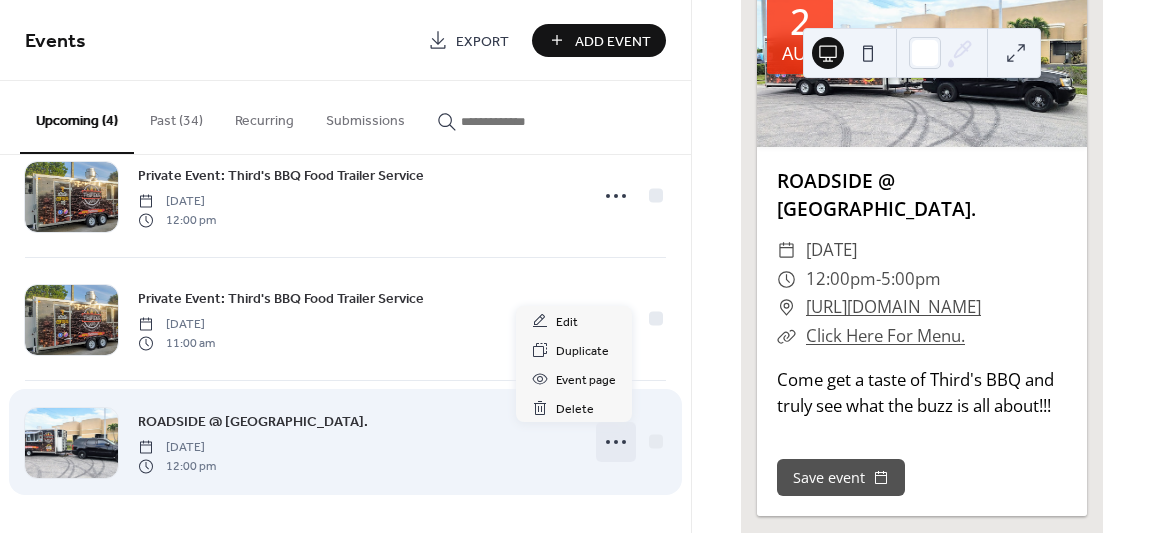 click 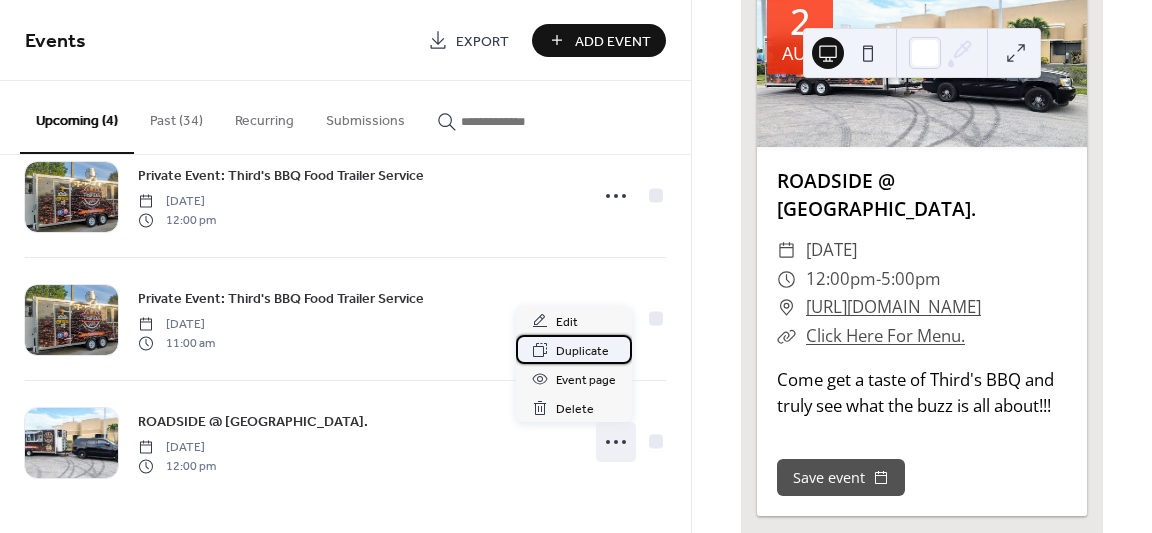 click on "Duplicate" at bounding box center (582, 351) 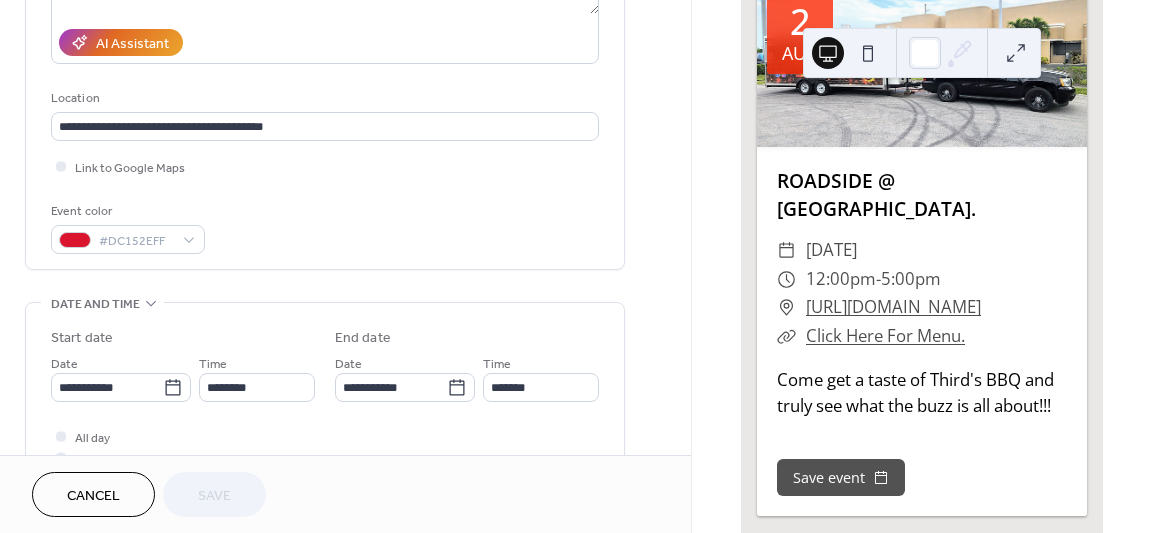 scroll, scrollTop: 372, scrollLeft: 0, axis: vertical 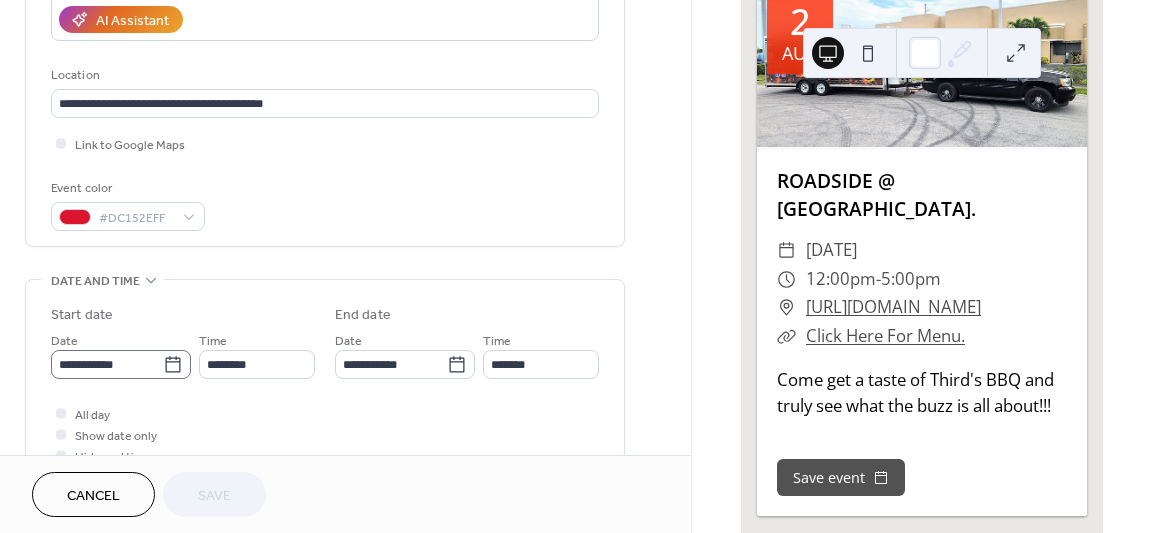 click 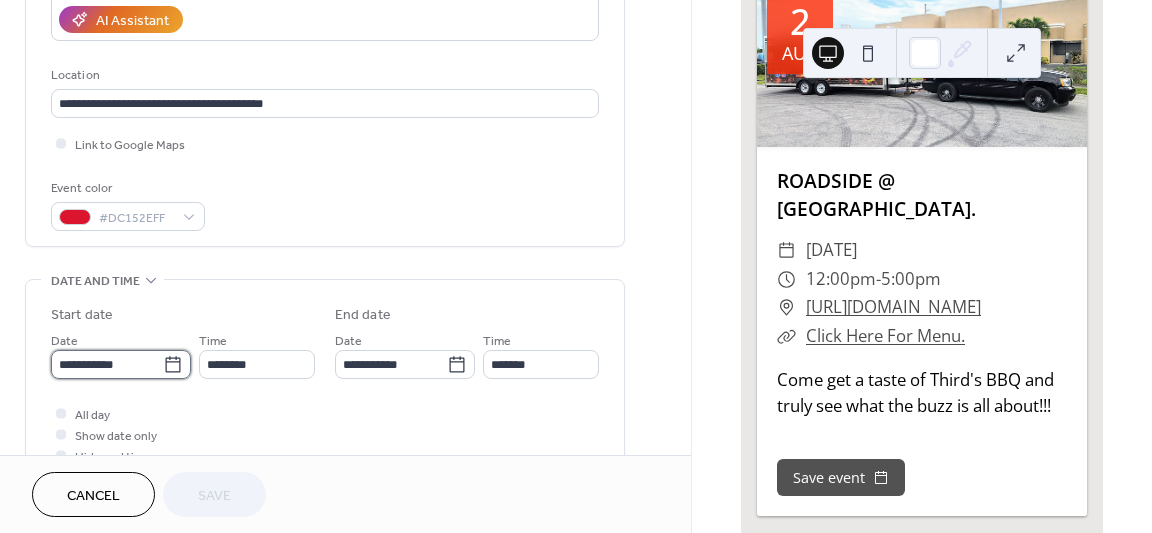 click on "**********" at bounding box center [107, 364] 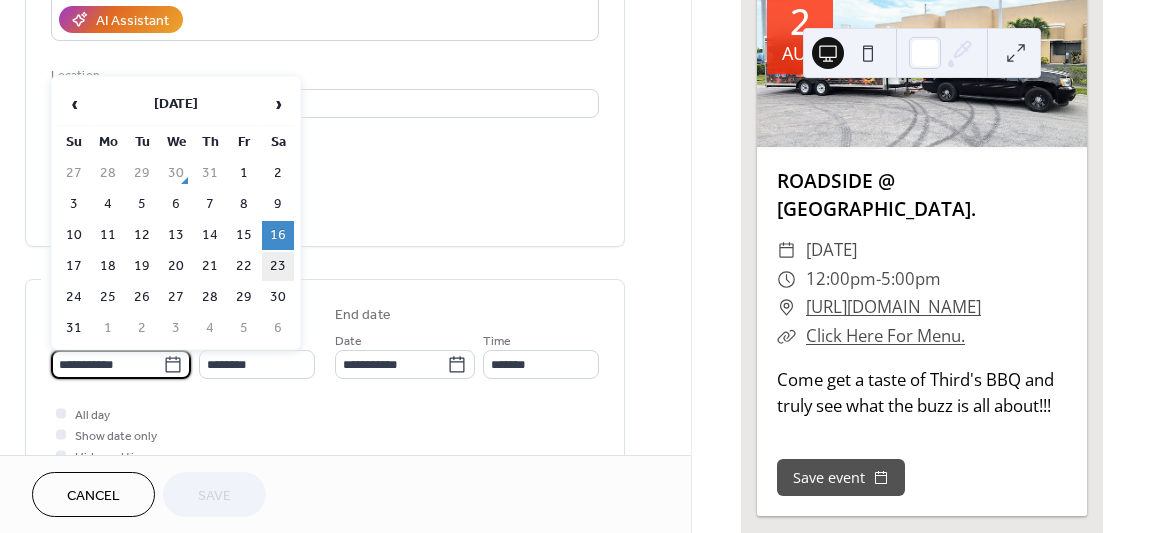 click on "23" at bounding box center (278, 266) 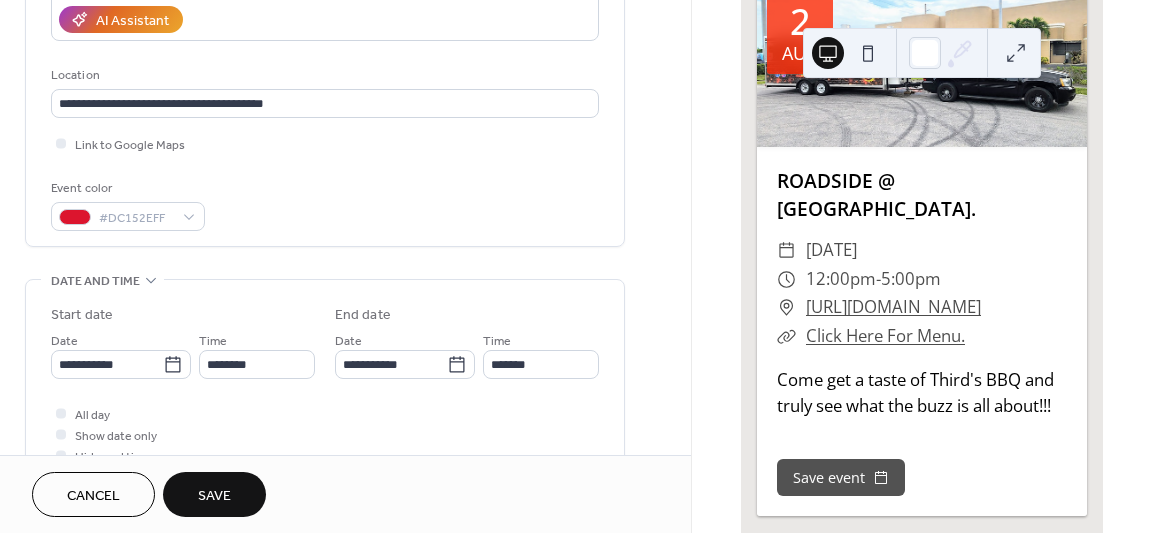 click on "Save" at bounding box center (214, 496) 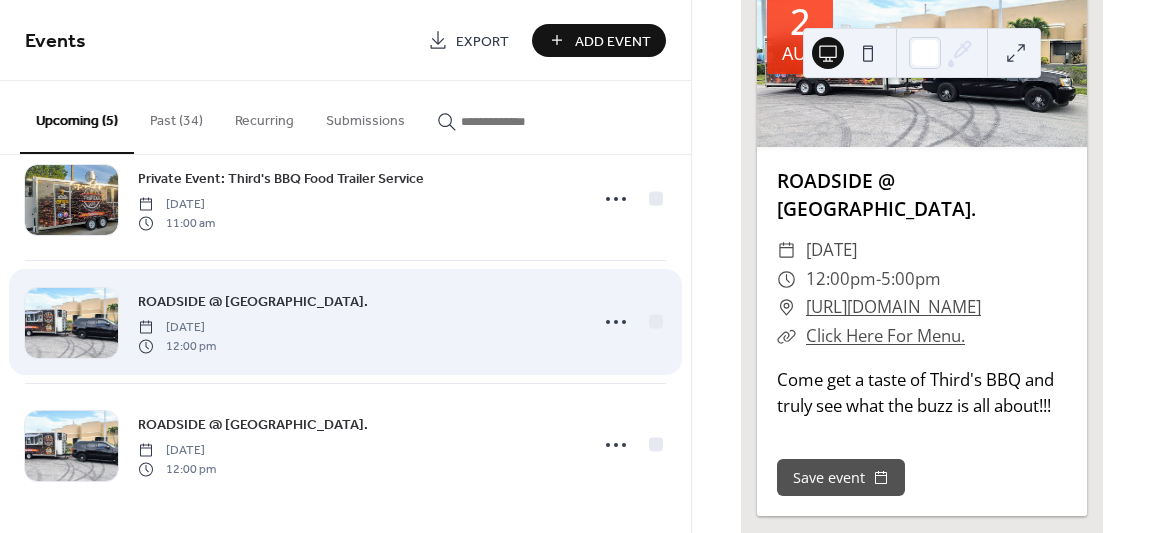scroll, scrollTop: 296, scrollLeft: 0, axis: vertical 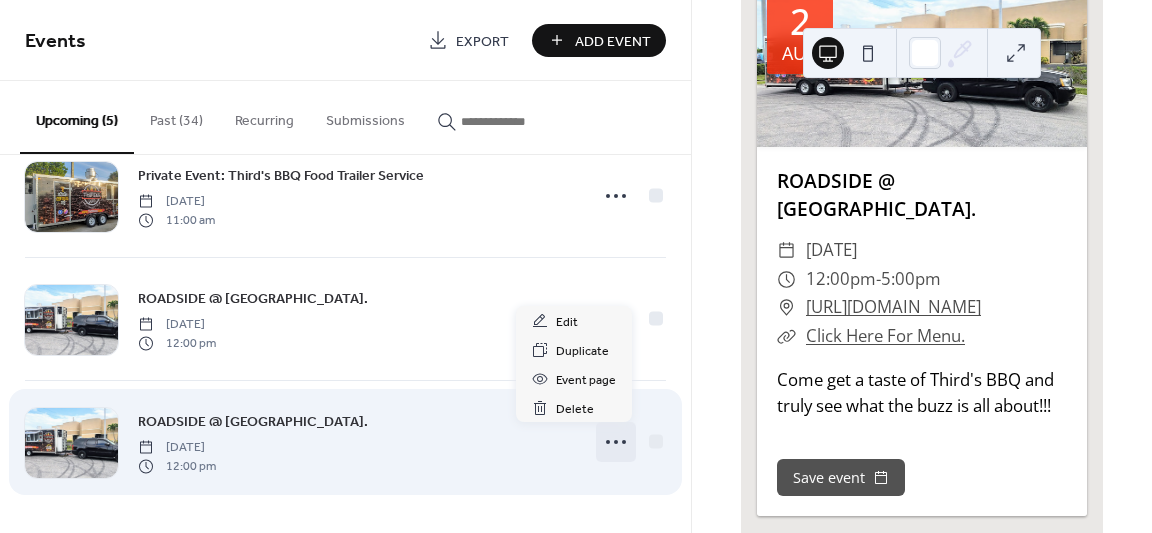 click 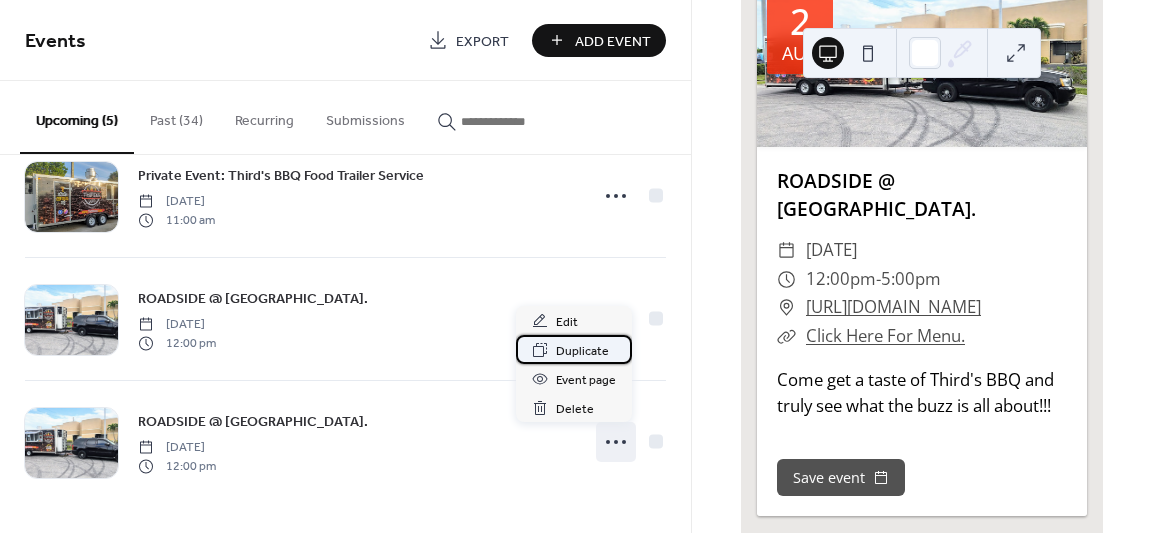 click on "Duplicate" at bounding box center (582, 351) 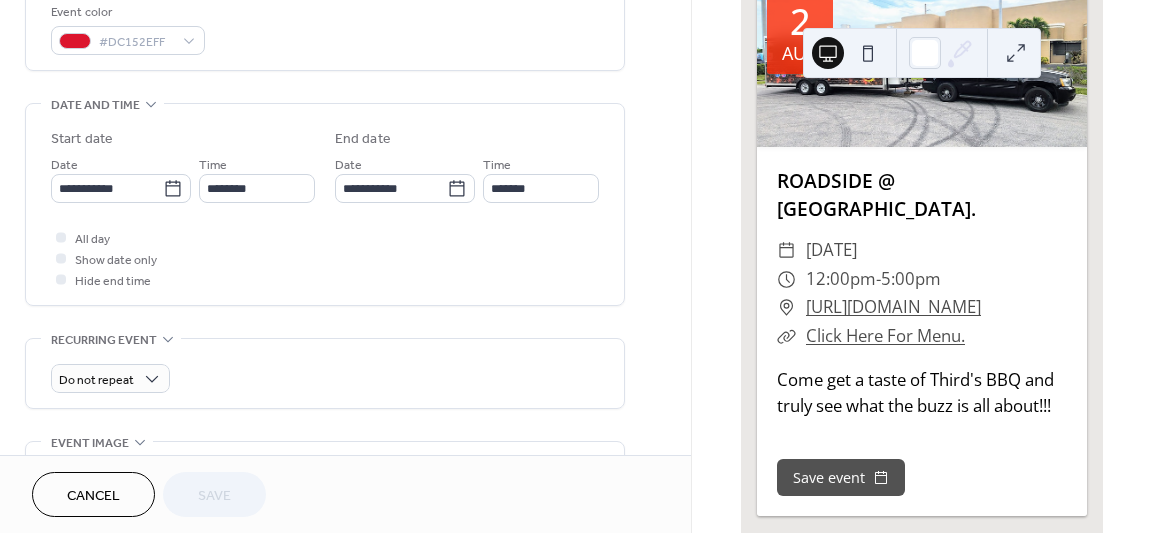 scroll, scrollTop: 623, scrollLeft: 0, axis: vertical 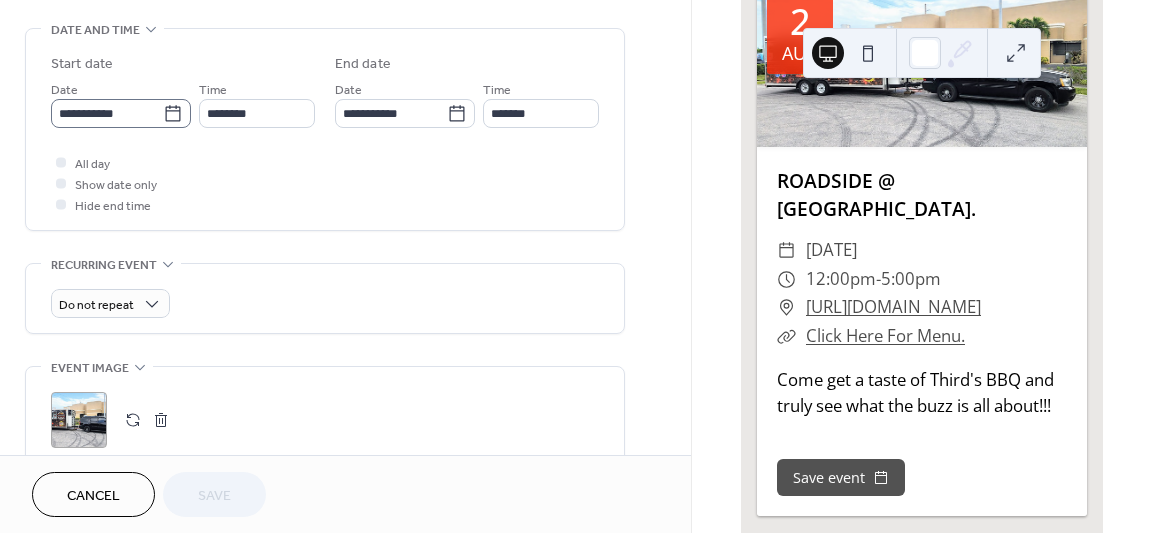 click 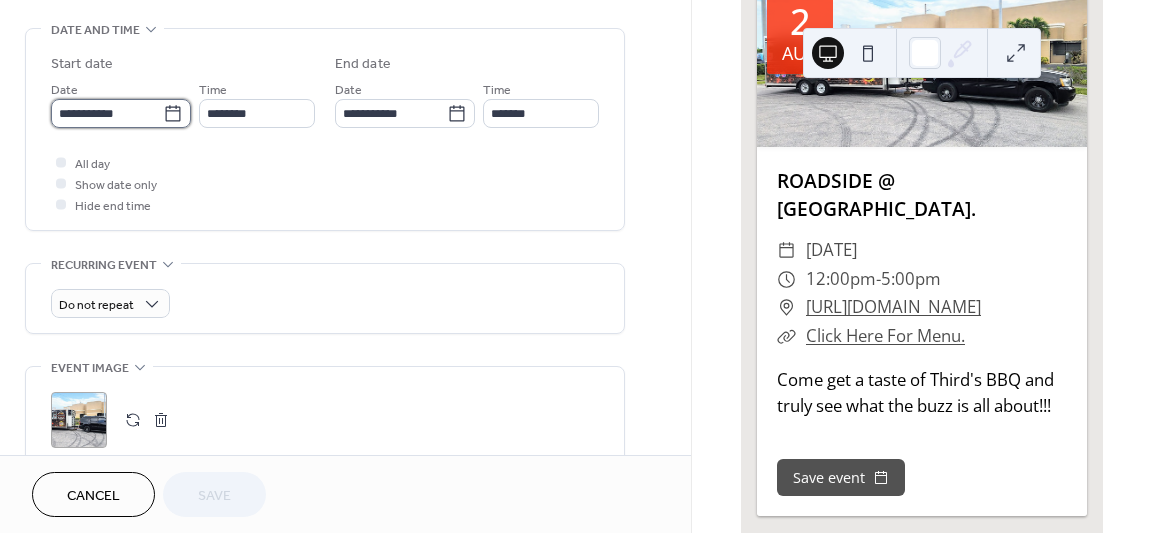 click on "**********" at bounding box center (107, 113) 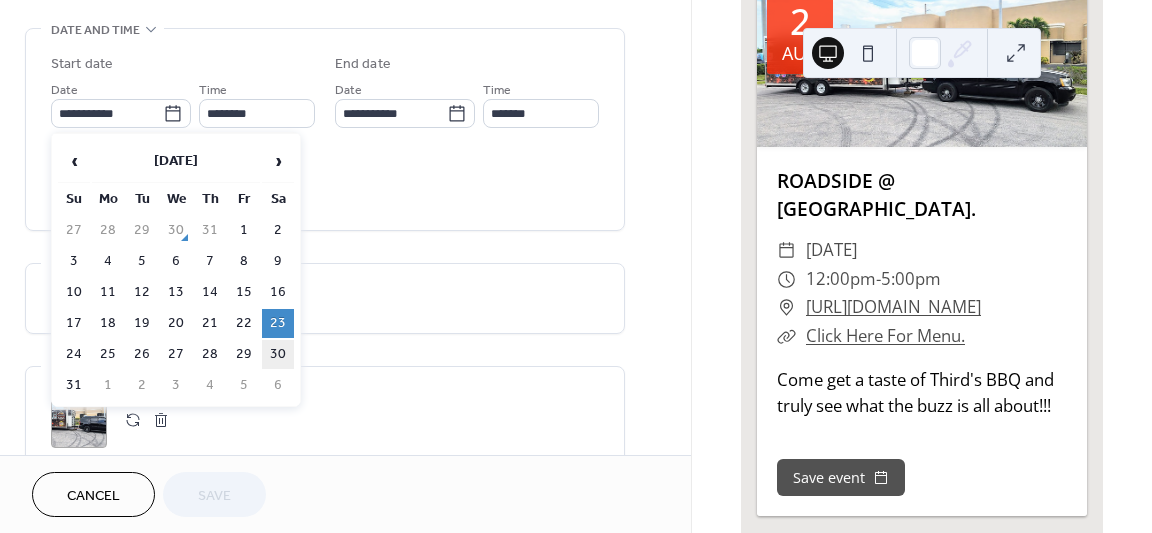 click on "30" at bounding box center [278, 354] 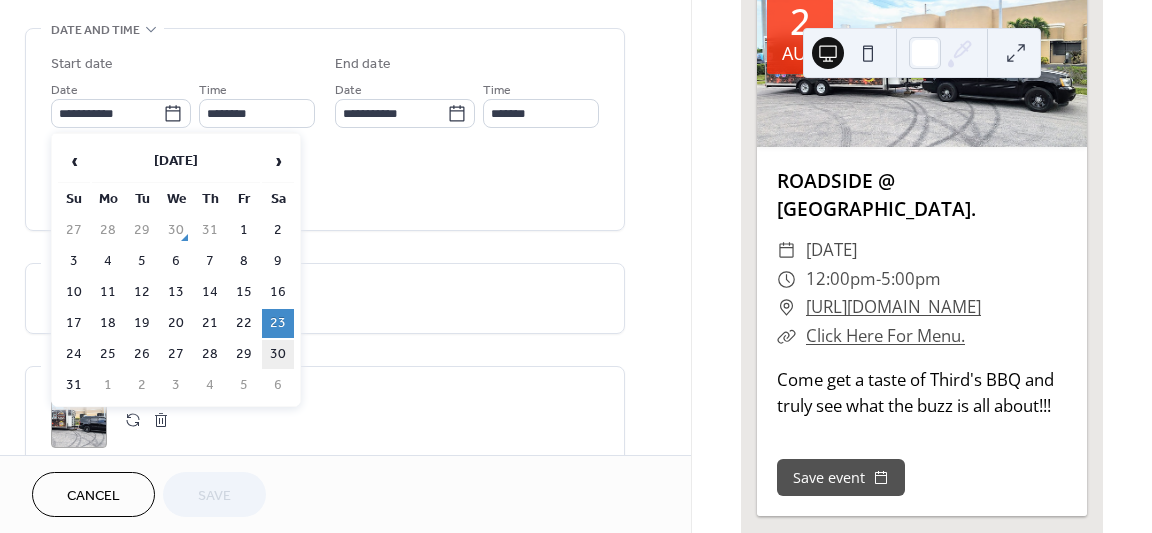 type on "**********" 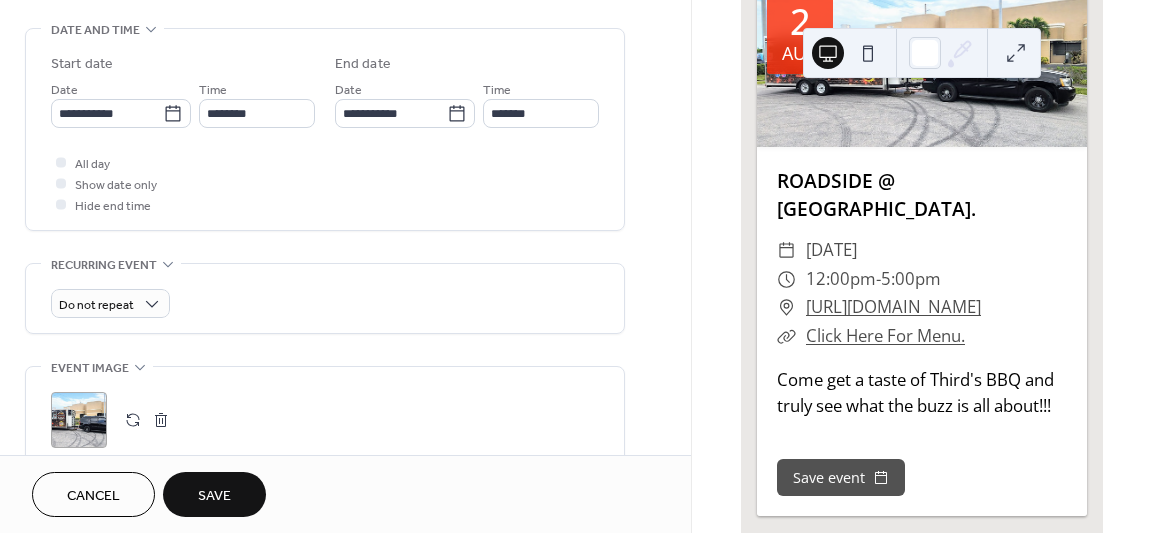 click on "Save" at bounding box center [214, 496] 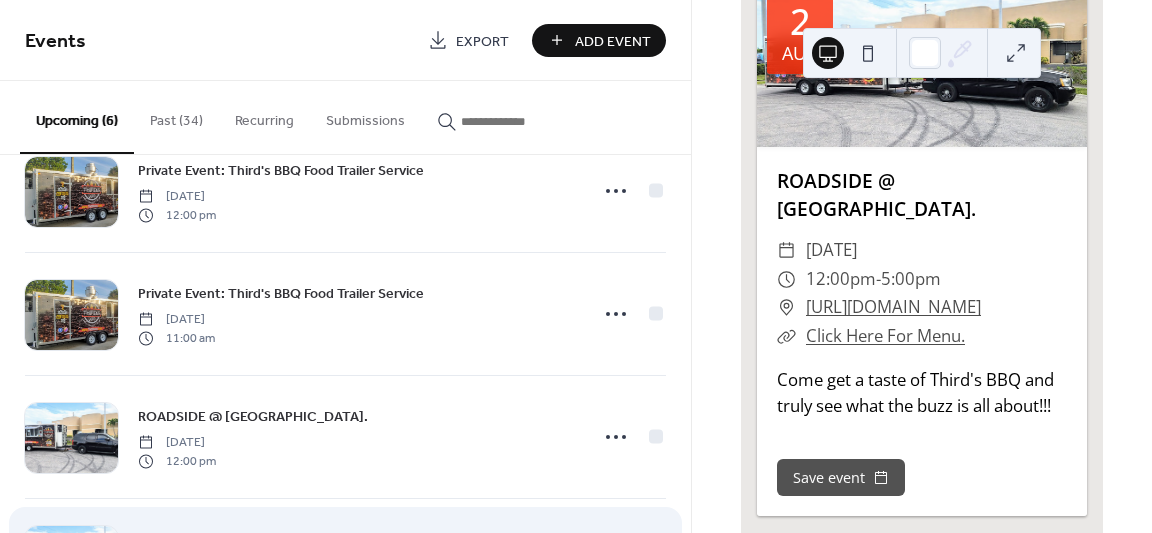 scroll, scrollTop: 143, scrollLeft: 0, axis: vertical 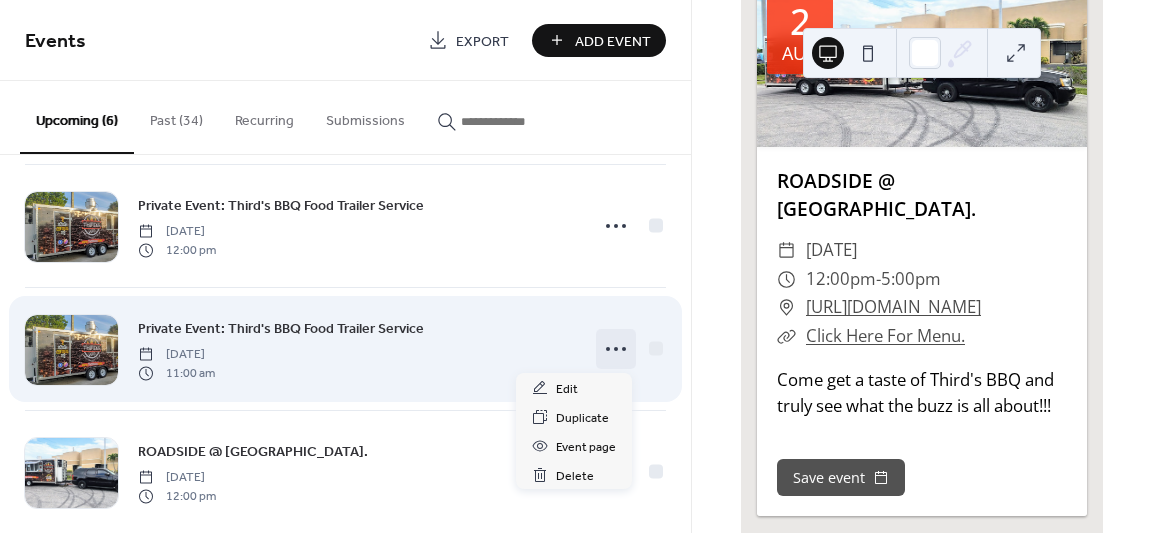 click 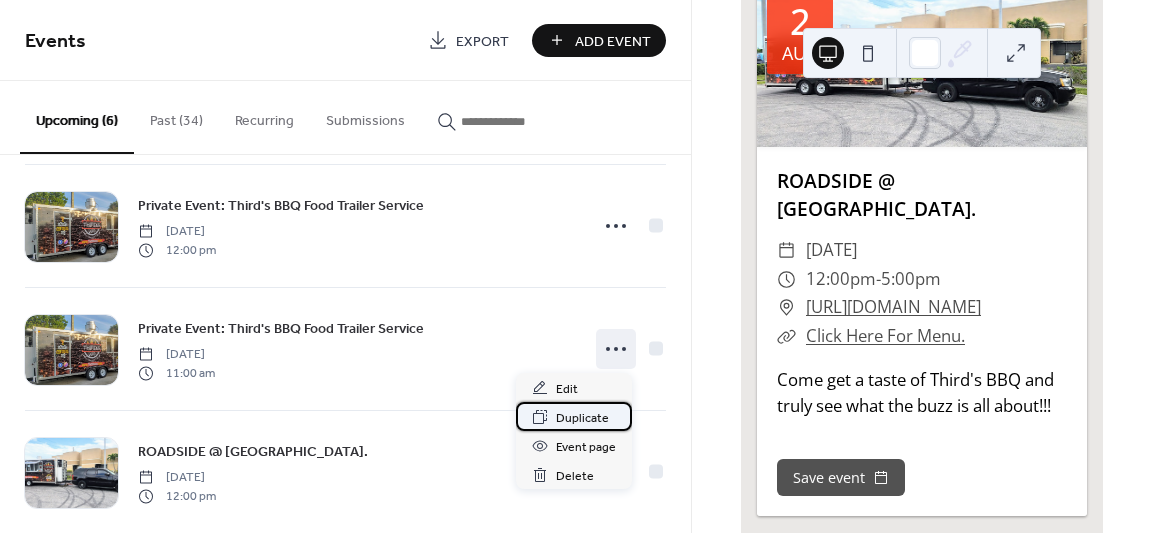 click on "Duplicate" at bounding box center (582, 418) 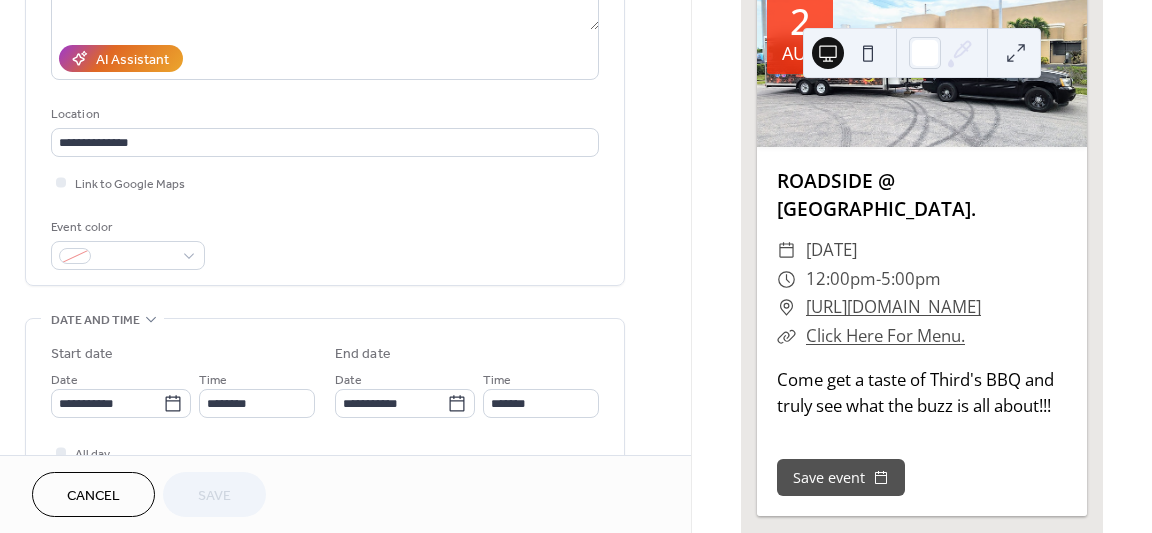 scroll, scrollTop: 342, scrollLeft: 0, axis: vertical 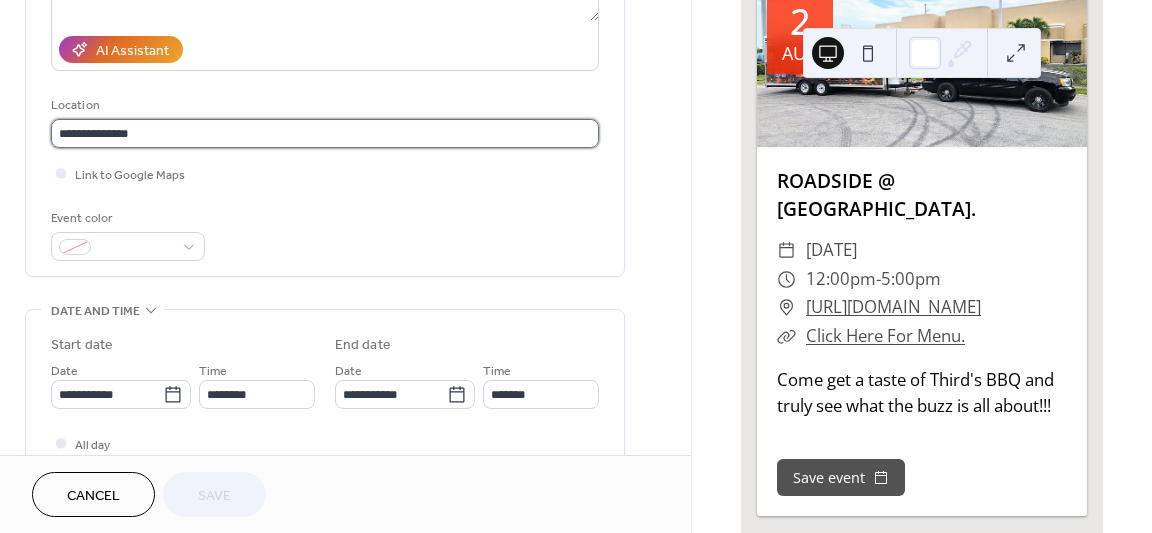 click on "**********" at bounding box center [325, 133] 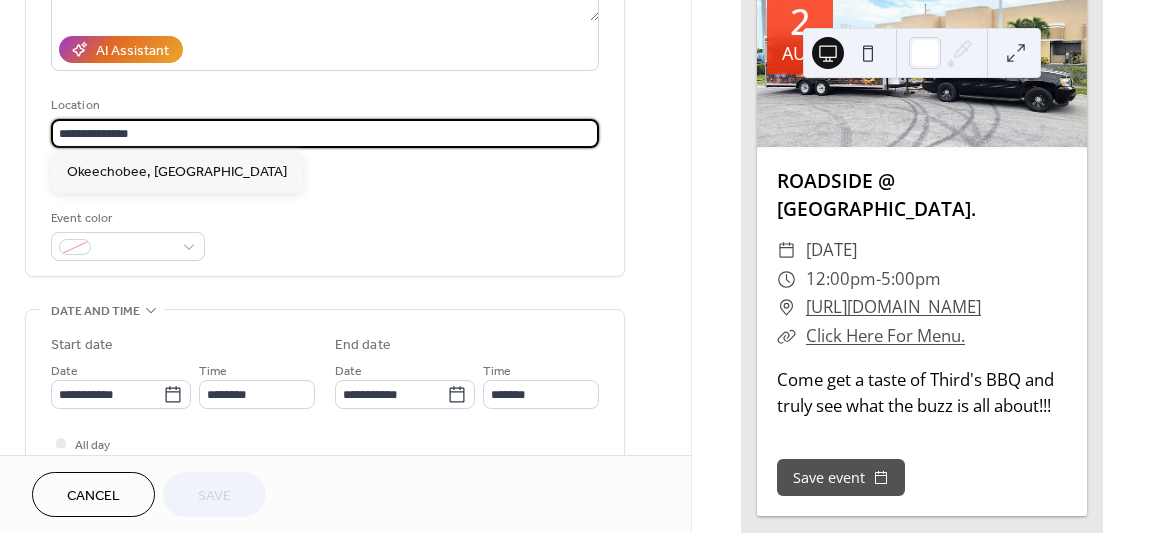 click on "**********" at bounding box center [325, 133] 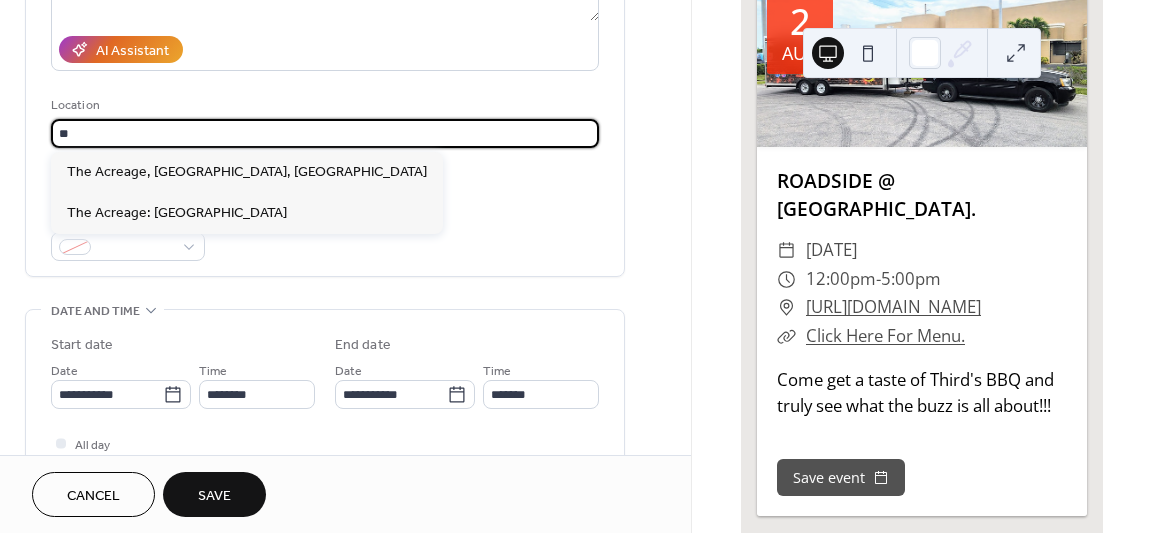 type on "*" 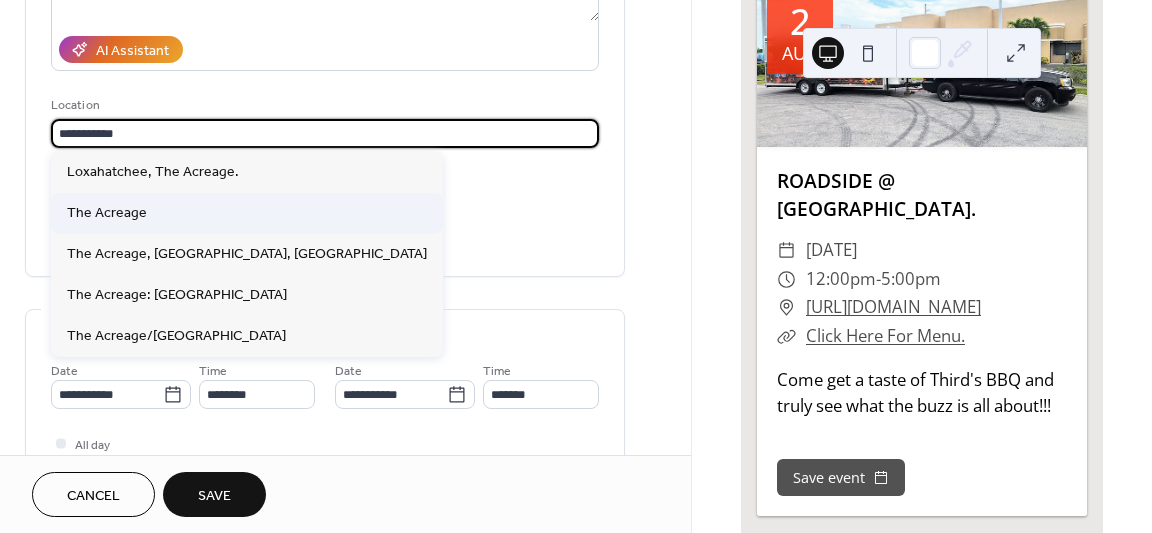type on "**********" 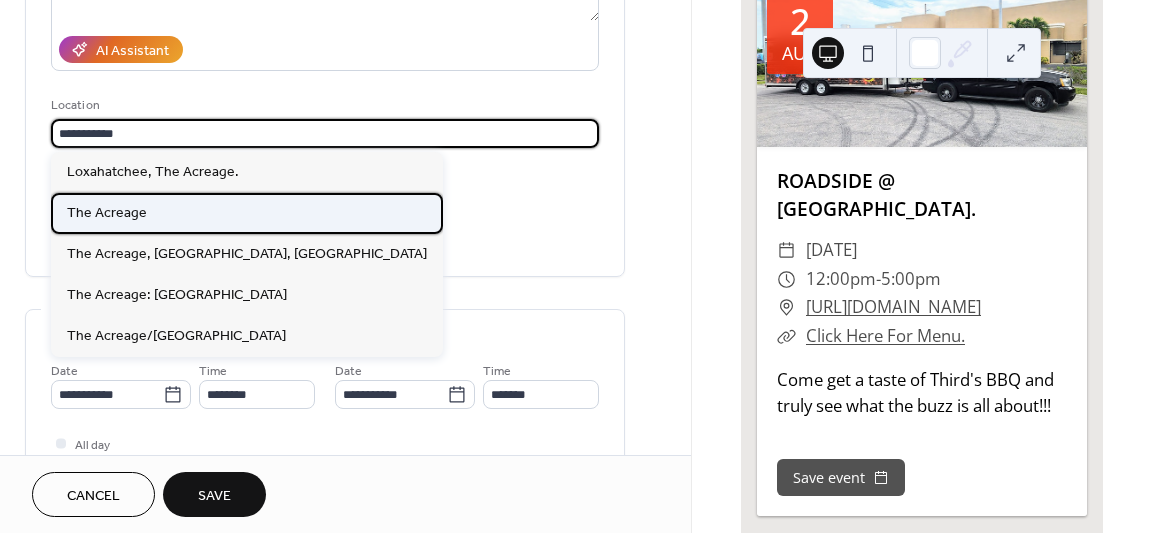 click on "The Acreage" at bounding box center [107, 213] 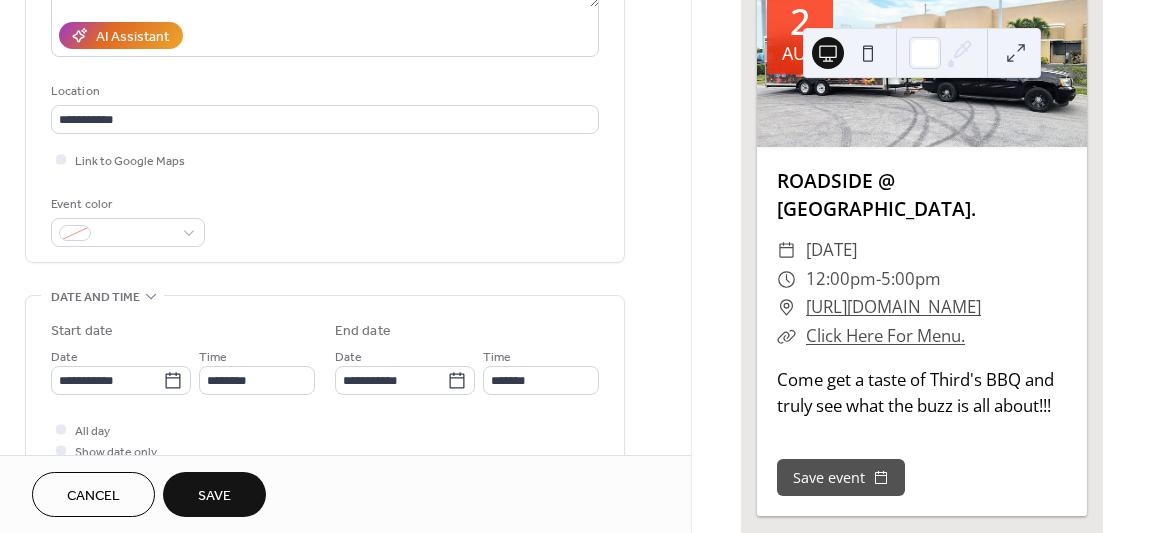 scroll, scrollTop: 479, scrollLeft: 0, axis: vertical 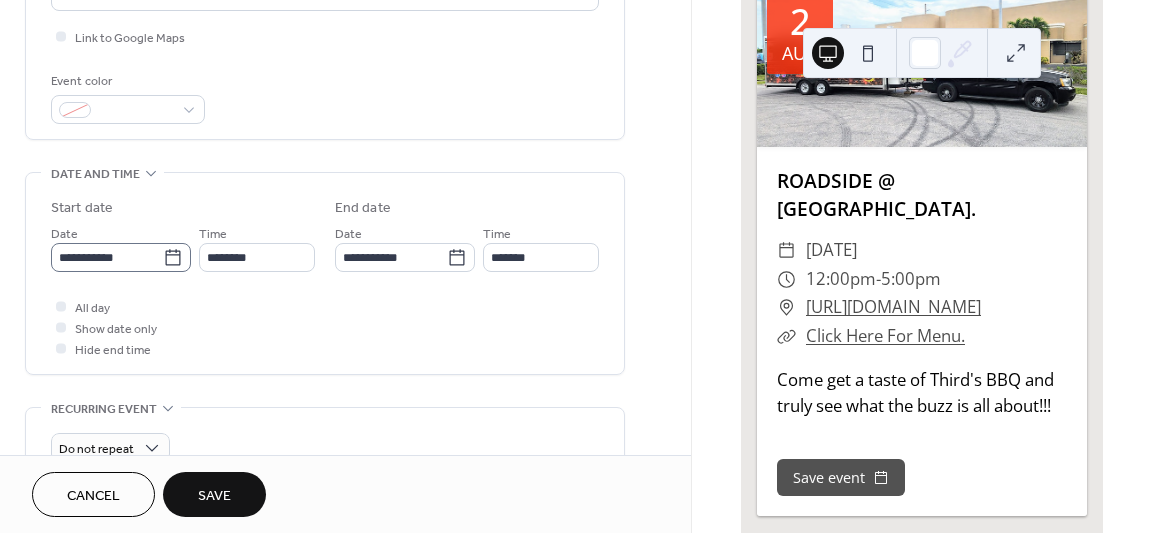 click 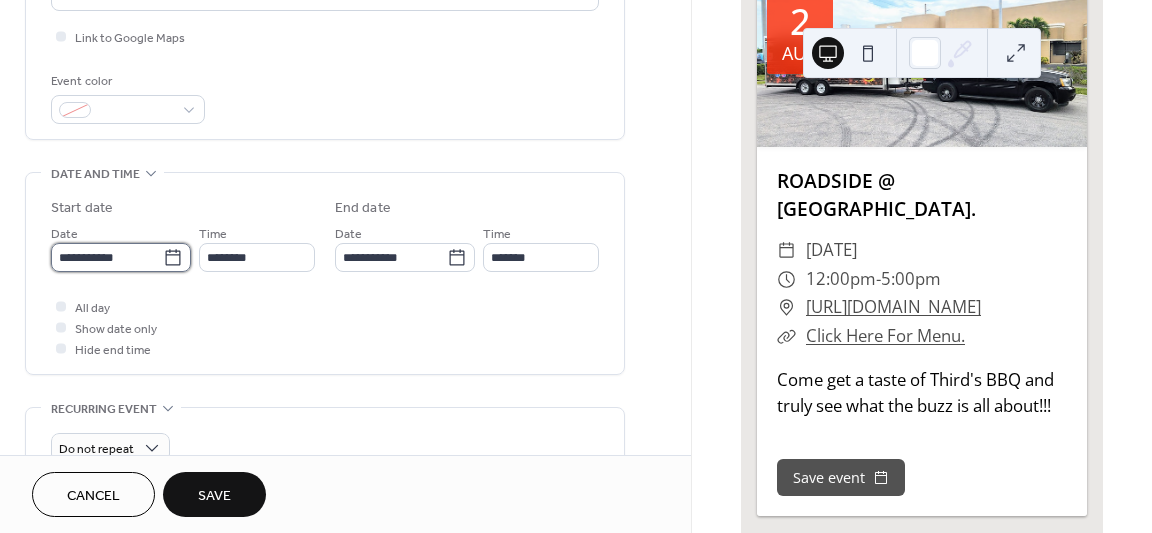 click on "**********" at bounding box center (107, 257) 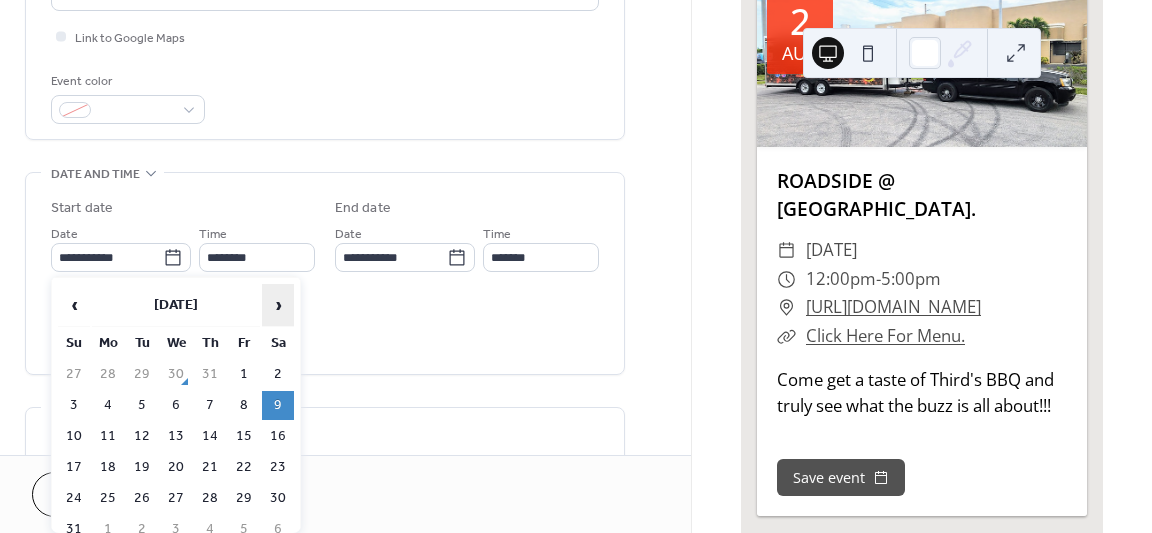 click on "›" at bounding box center (278, 305) 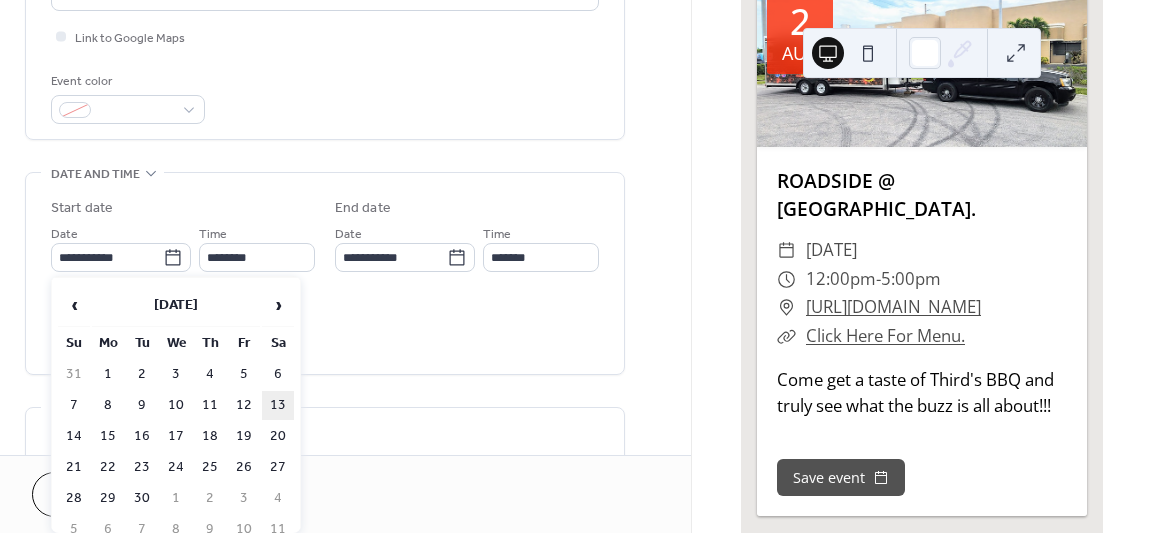 click on "13" at bounding box center [278, 405] 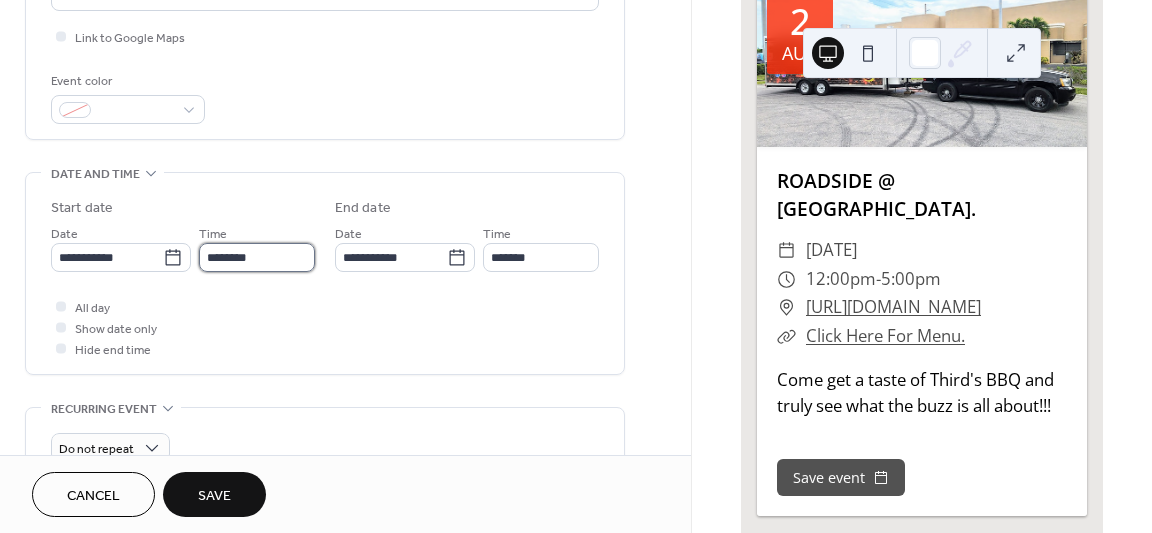 click on "********" at bounding box center [257, 257] 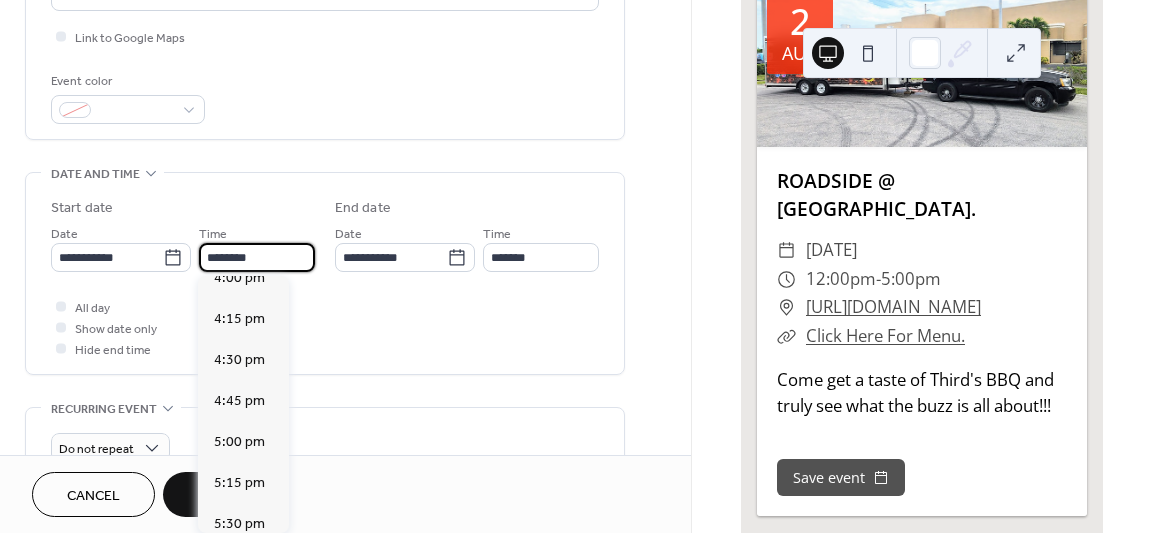 scroll, scrollTop: 2674, scrollLeft: 0, axis: vertical 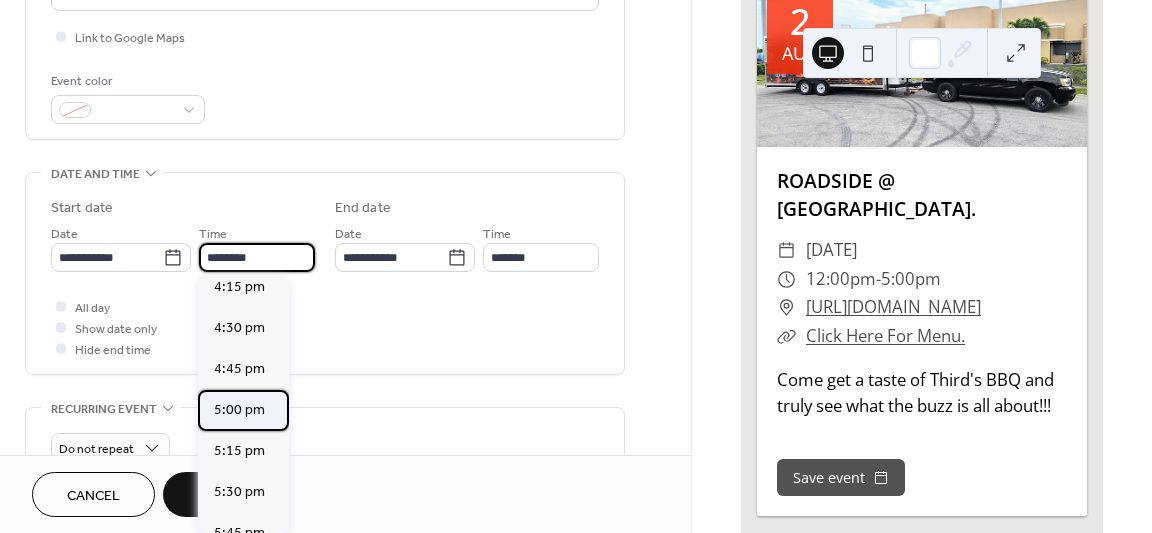 click on "5:00 pm" at bounding box center (239, 410) 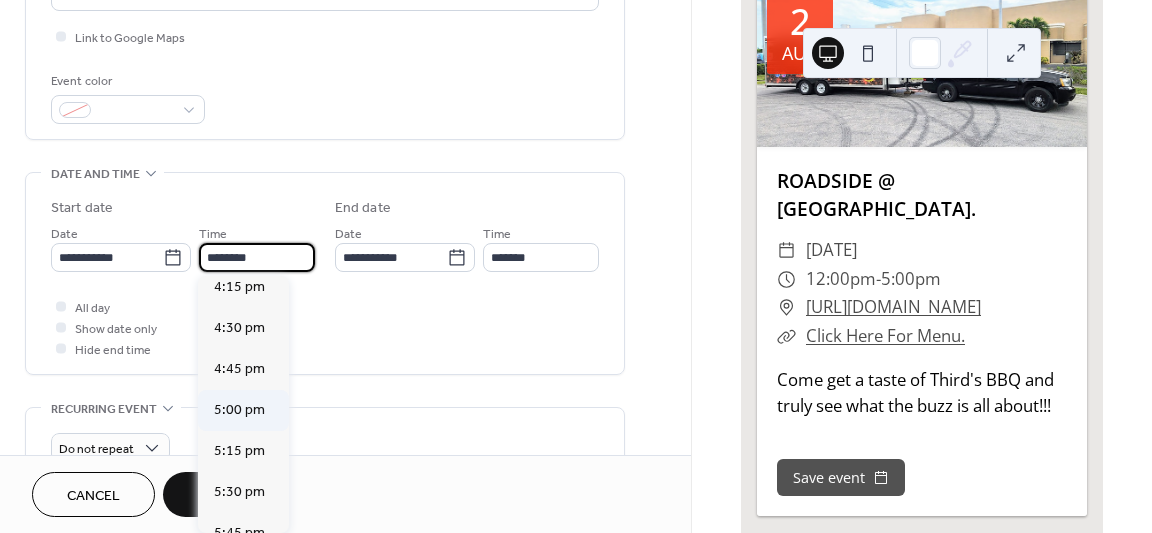 type on "*******" 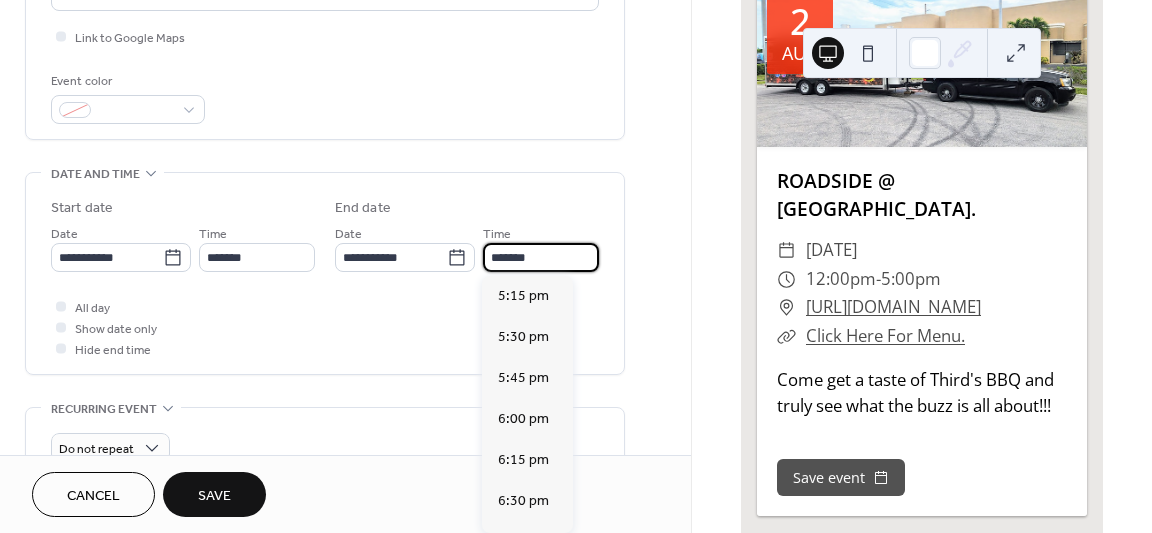 click on "*******" at bounding box center [541, 257] 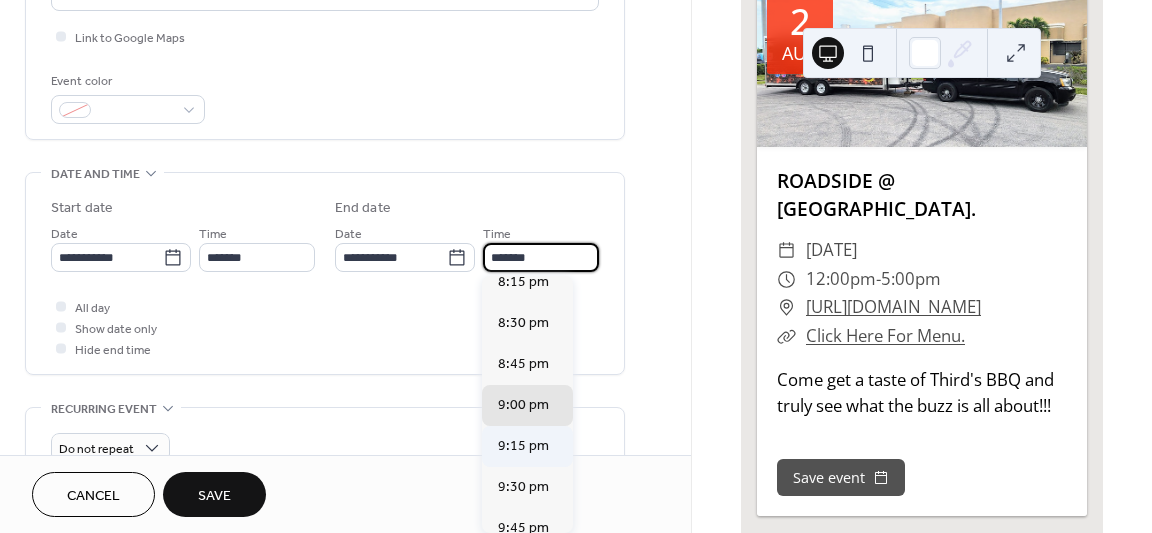 scroll, scrollTop: 326, scrollLeft: 0, axis: vertical 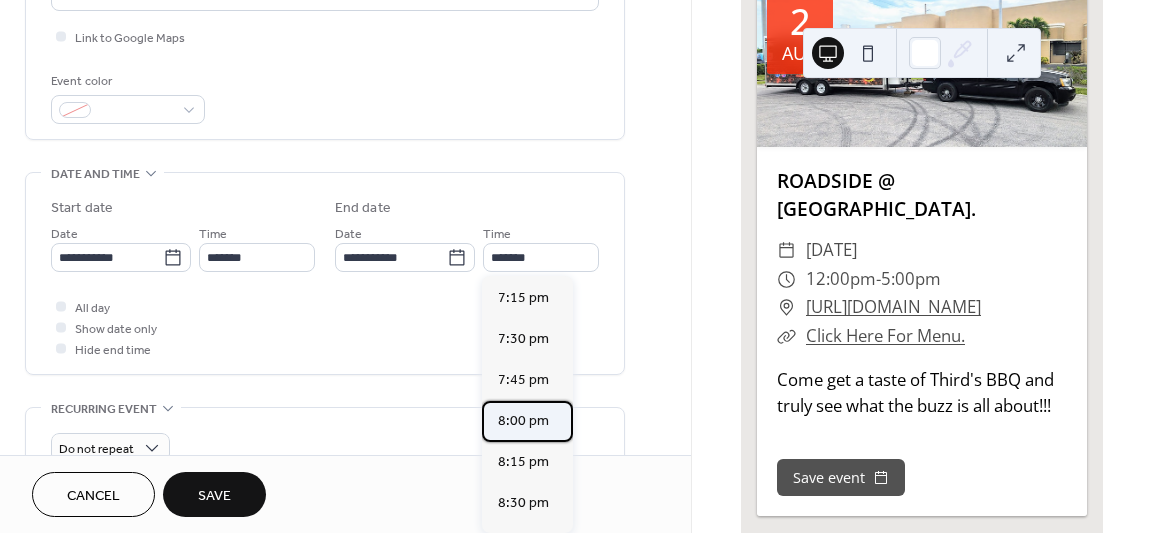 click on "8:00 pm" at bounding box center (523, 421) 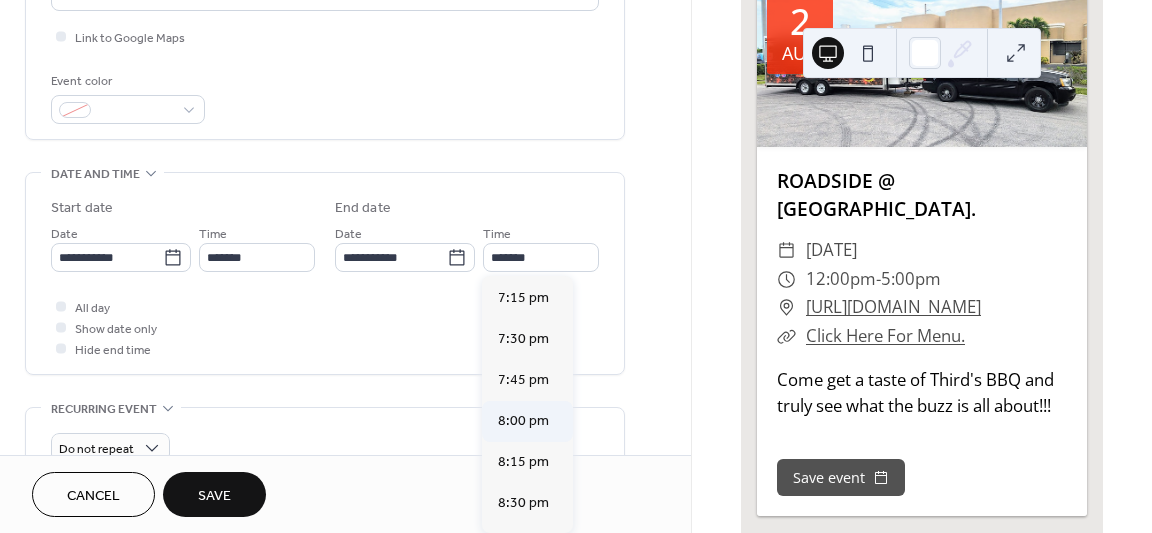 type on "*******" 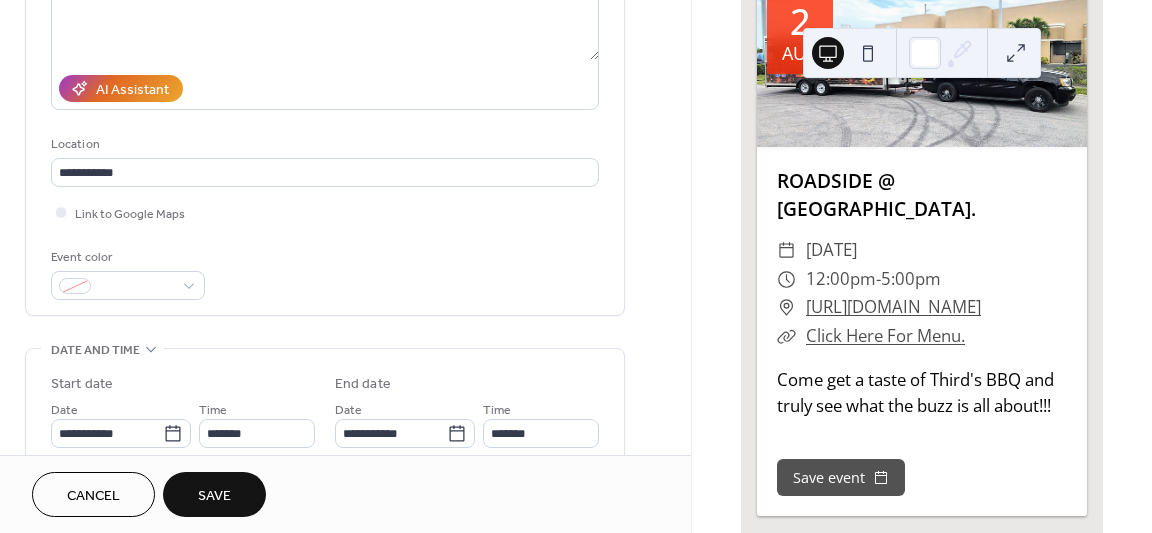 scroll, scrollTop: 356, scrollLeft: 0, axis: vertical 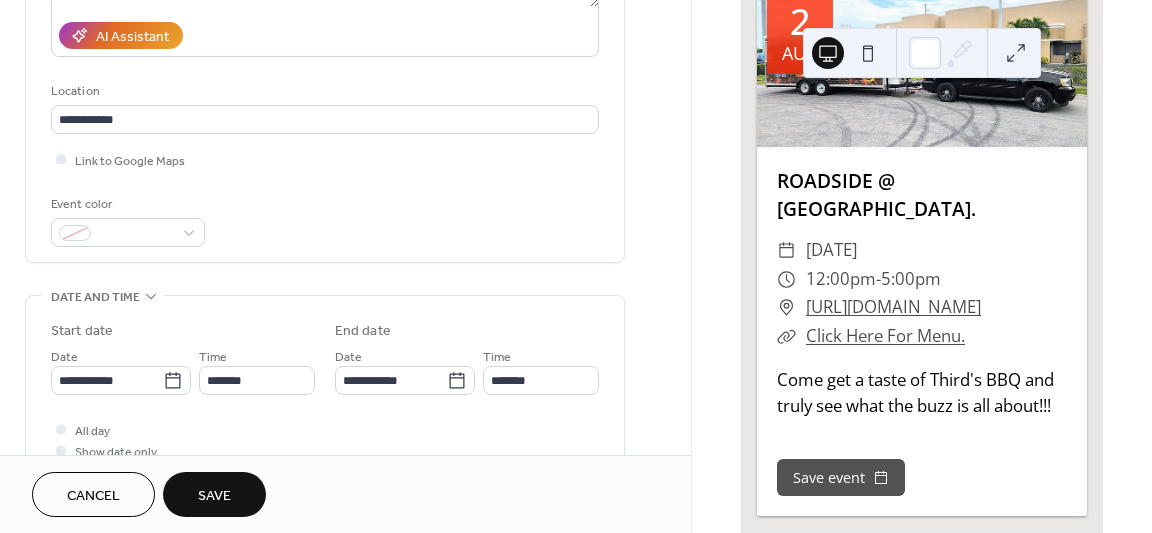 click on "Save" at bounding box center [214, 496] 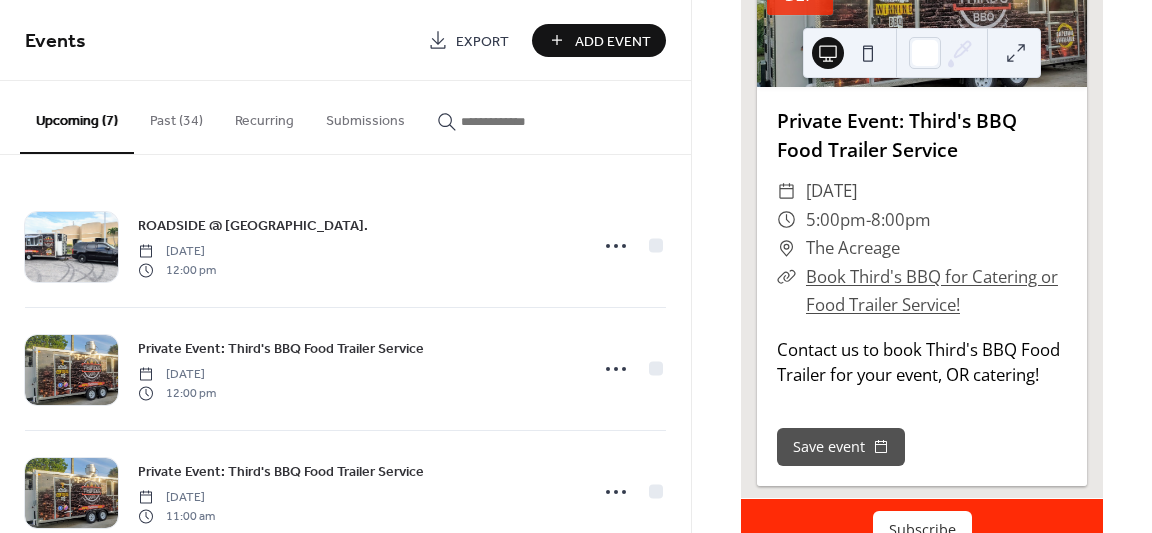scroll, scrollTop: 3884, scrollLeft: 0, axis: vertical 